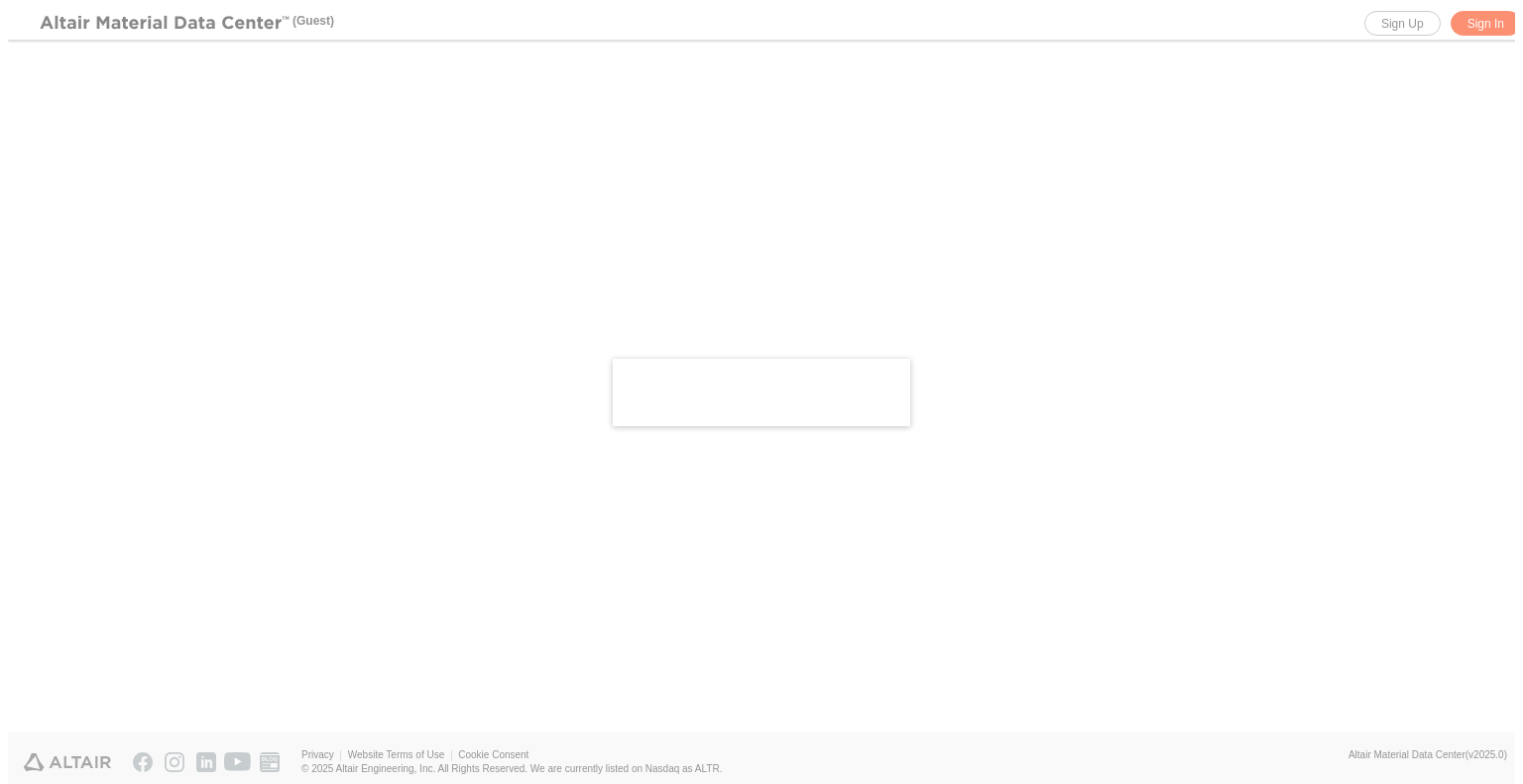 scroll, scrollTop: 0, scrollLeft: 0, axis: both 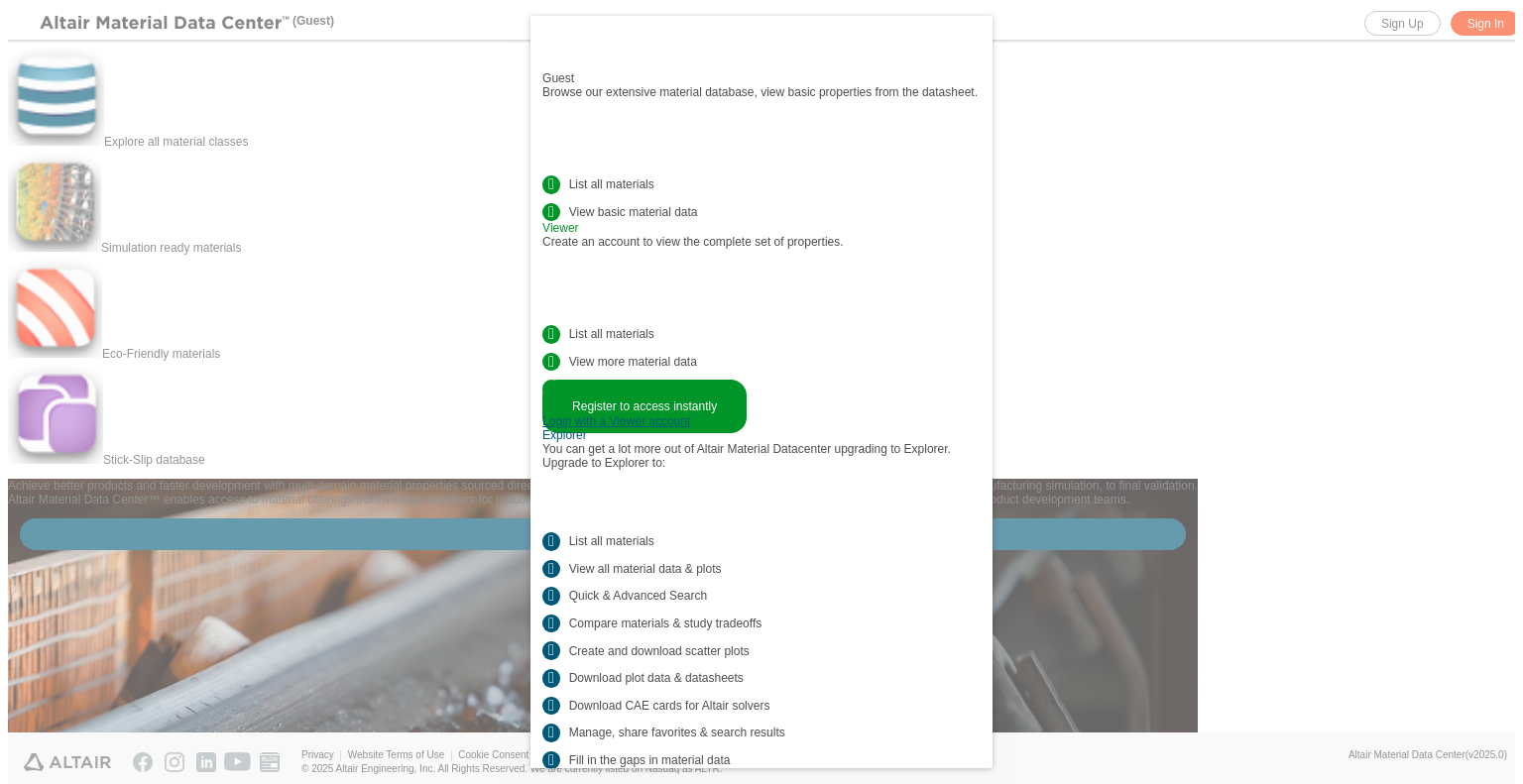 click on "Login with a Viewer account" at bounding box center (616, 421) 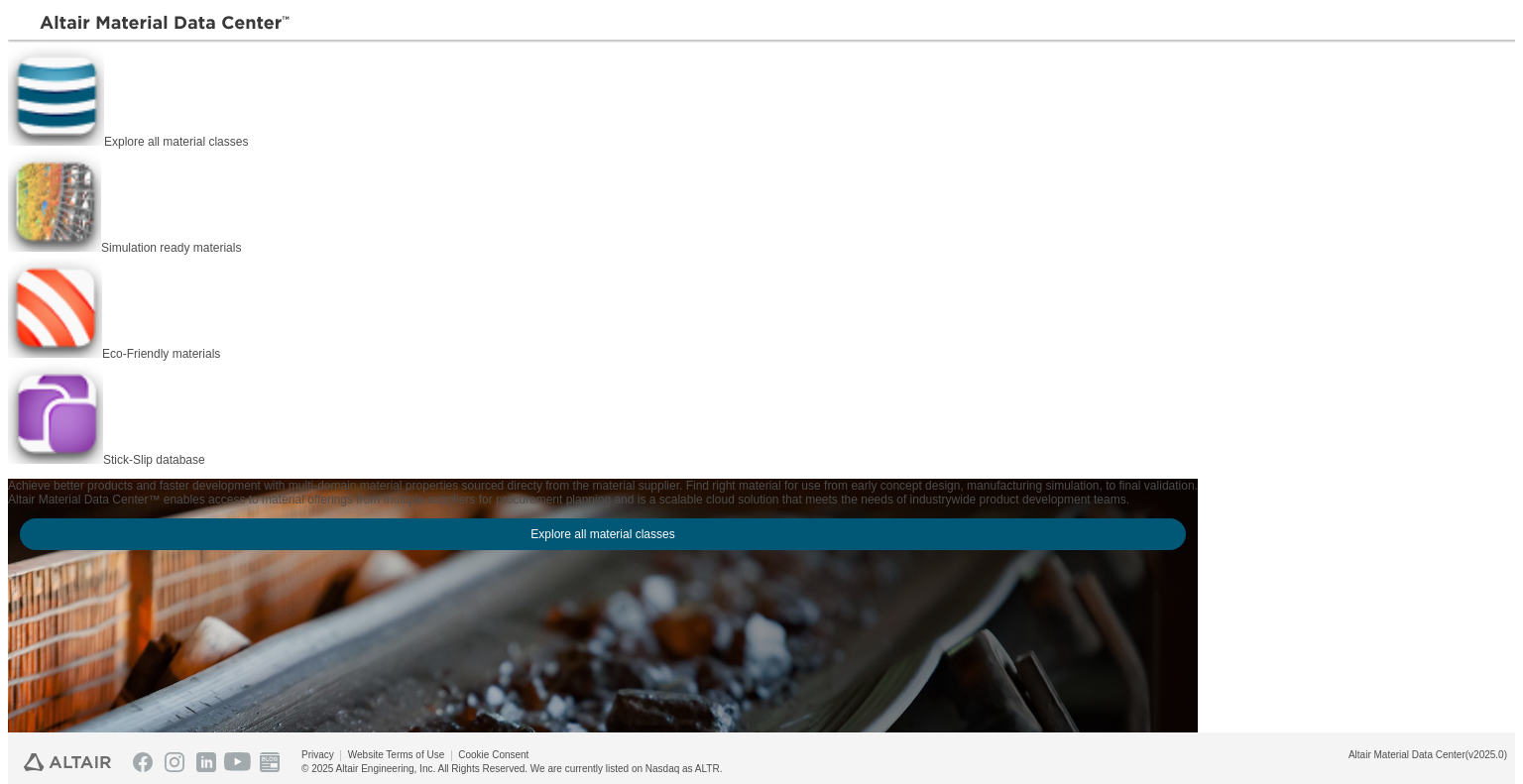 scroll, scrollTop: 0, scrollLeft: 0, axis: both 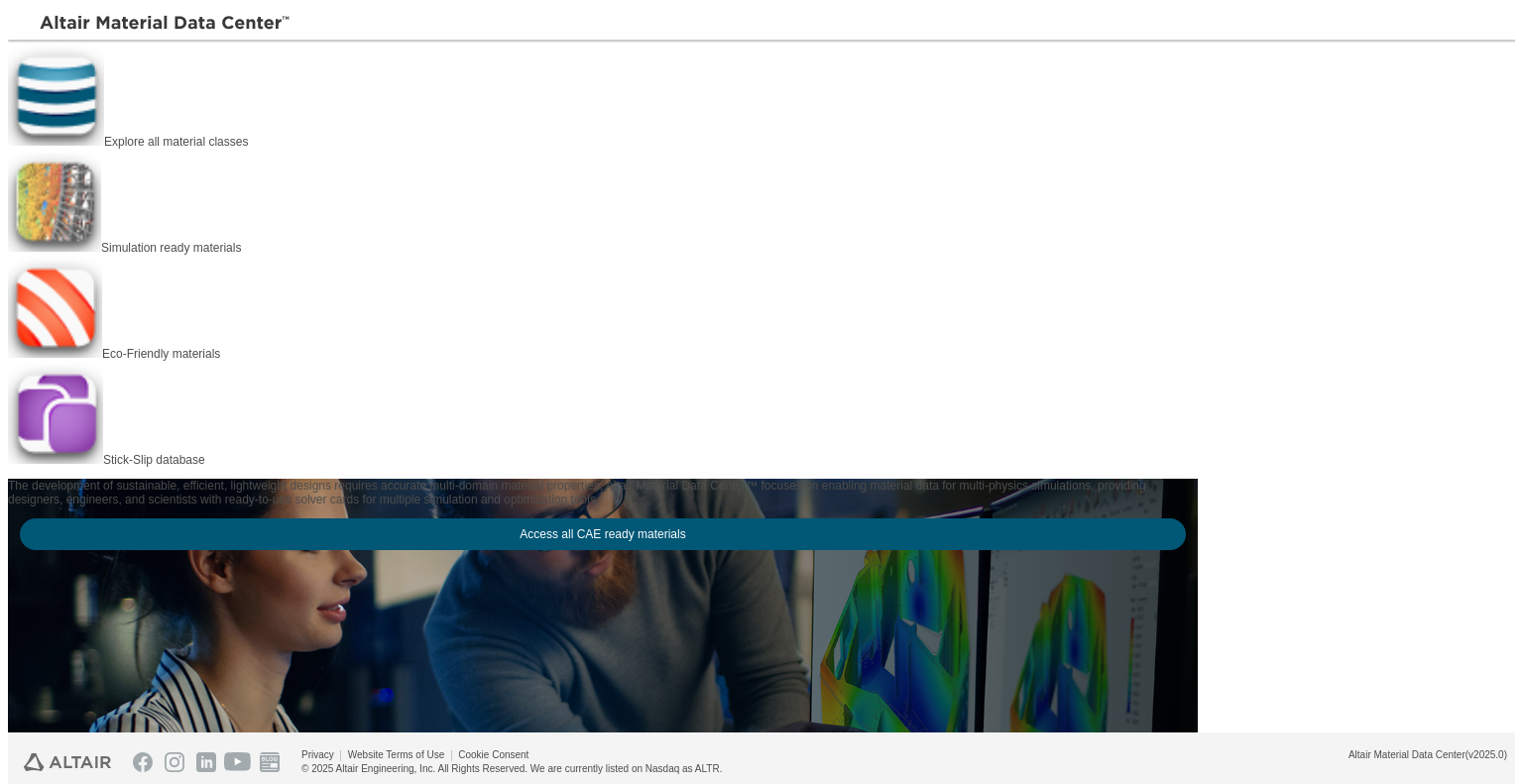 click on "Explore all material classes" at bounding box center (603, 95) 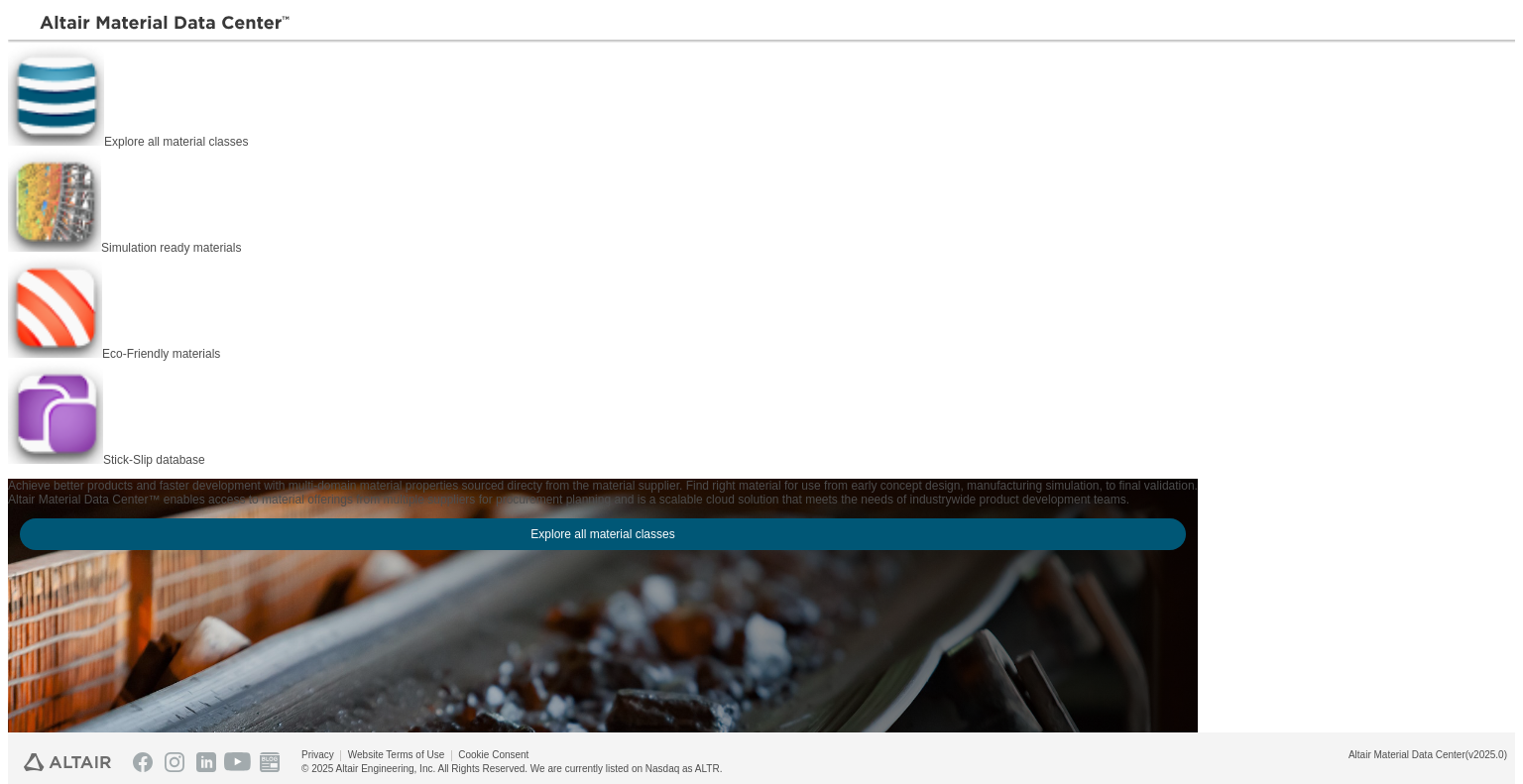 click on "Explore all material classes" at bounding box center (603, 534) 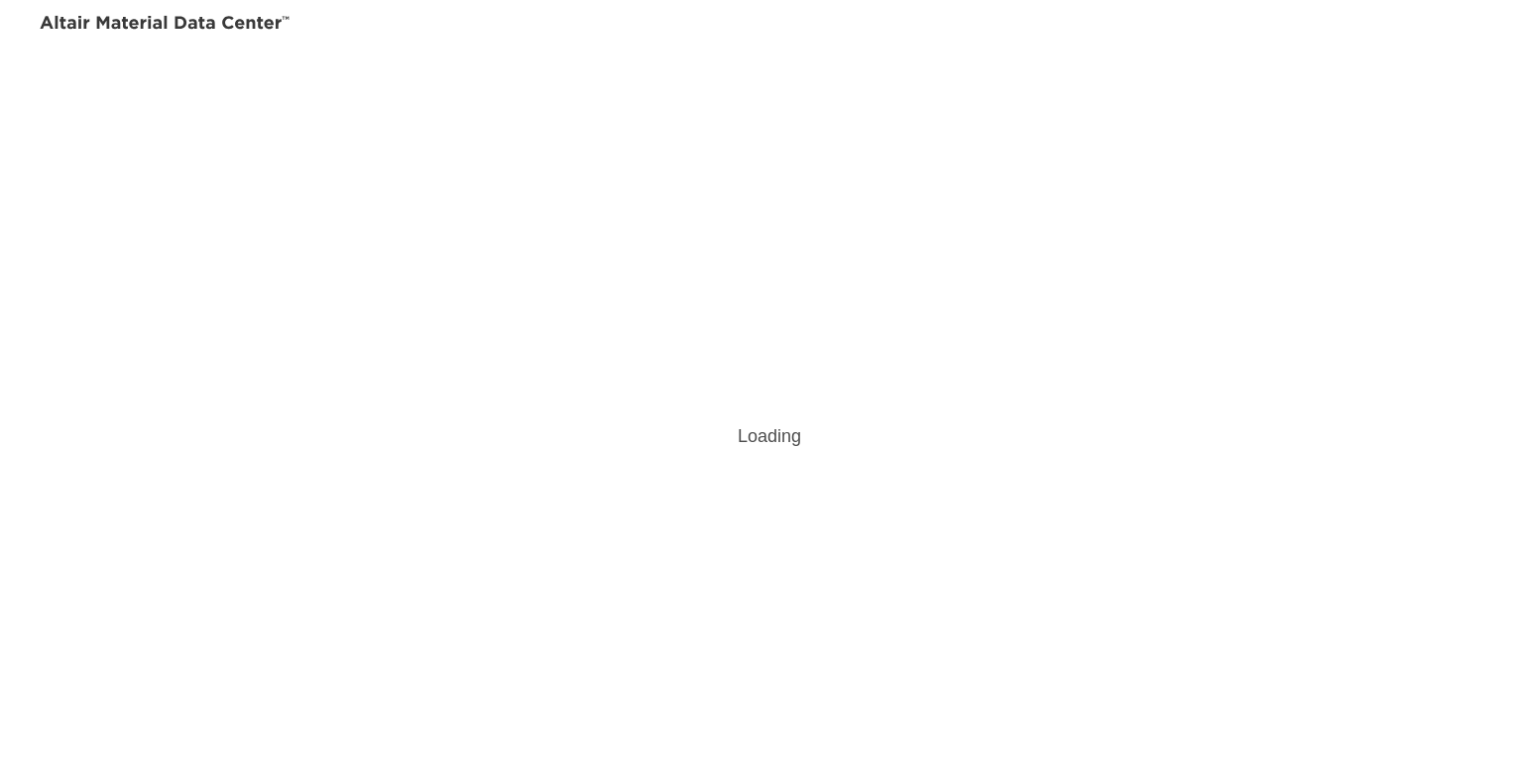 scroll, scrollTop: 0, scrollLeft: 0, axis: both 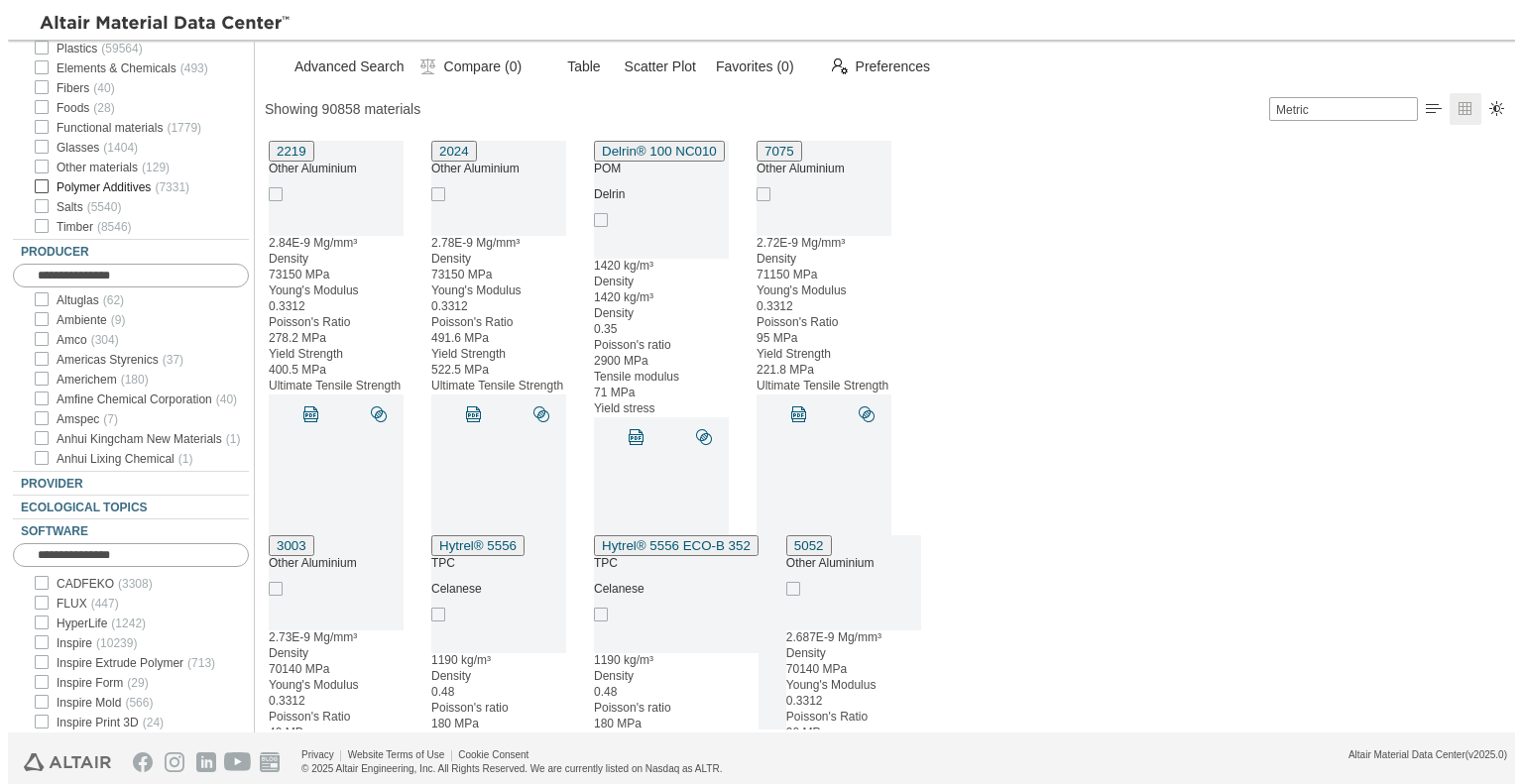 click on "Polymer Additives ( 7331 )" at bounding box center (123, 187) 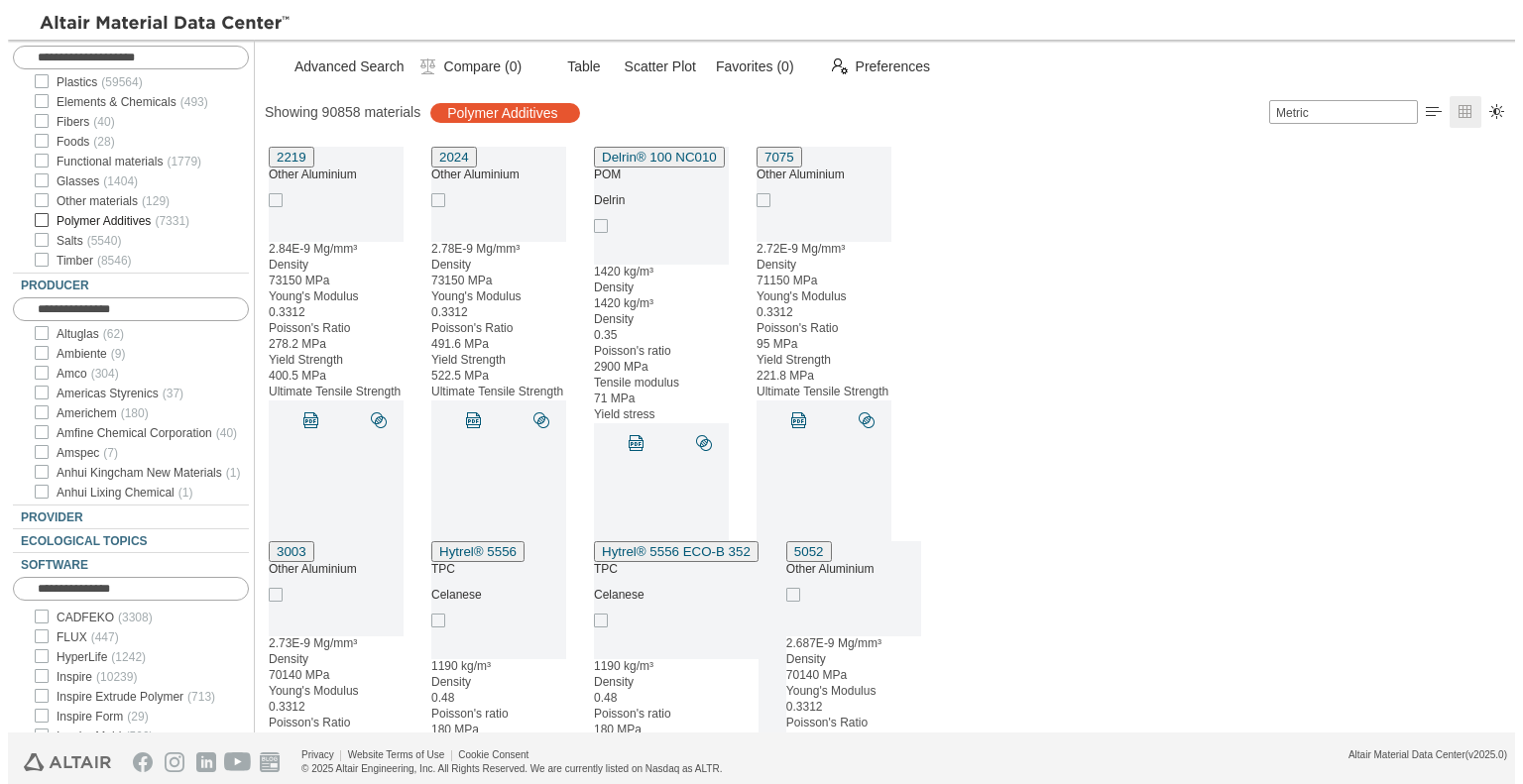 scroll, scrollTop: 585, scrollLeft: 1261, axis: both 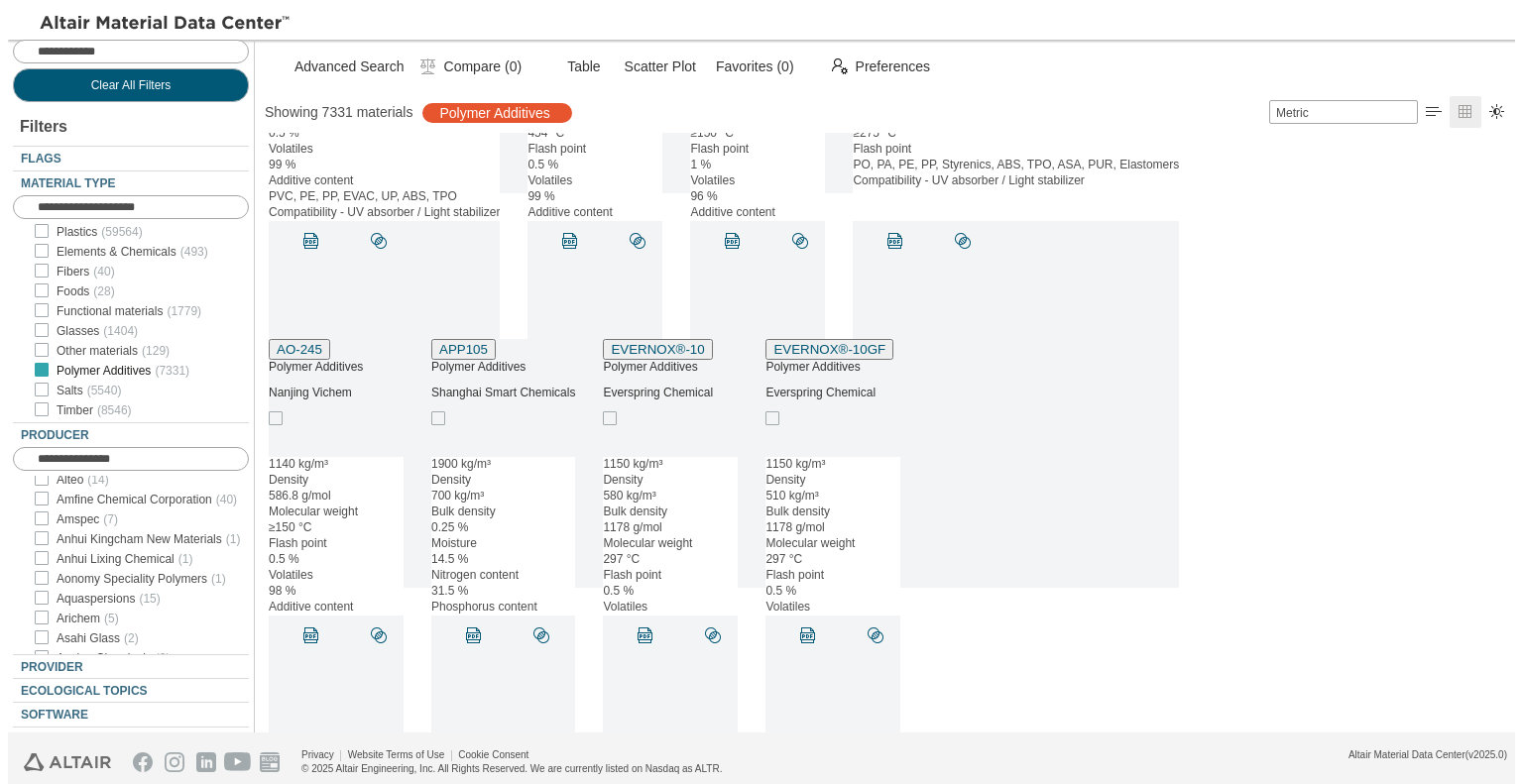 click on "Polymer Additives ( 7331 )" at bounding box center (123, 371) 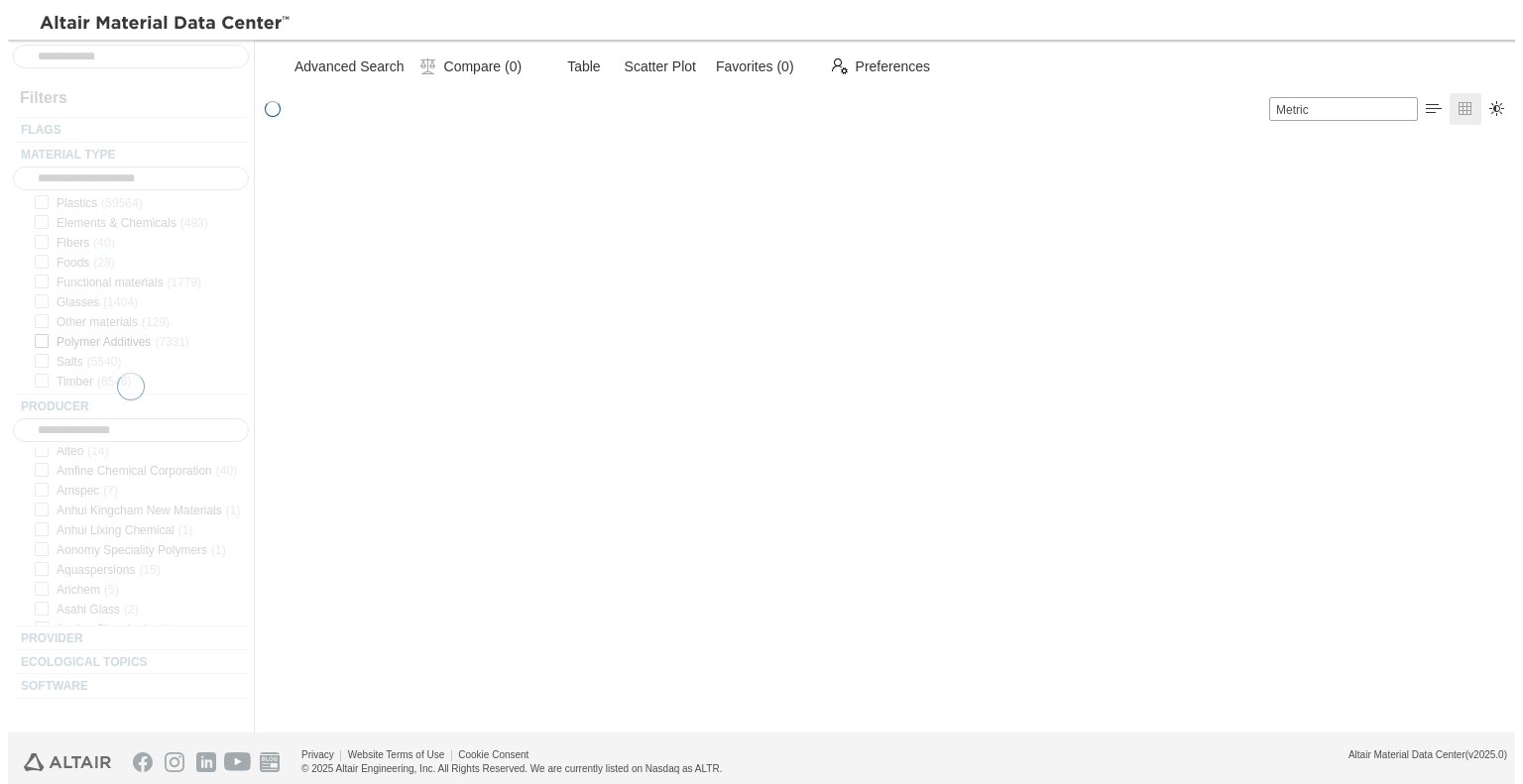 scroll, scrollTop: 0, scrollLeft: 0, axis: both 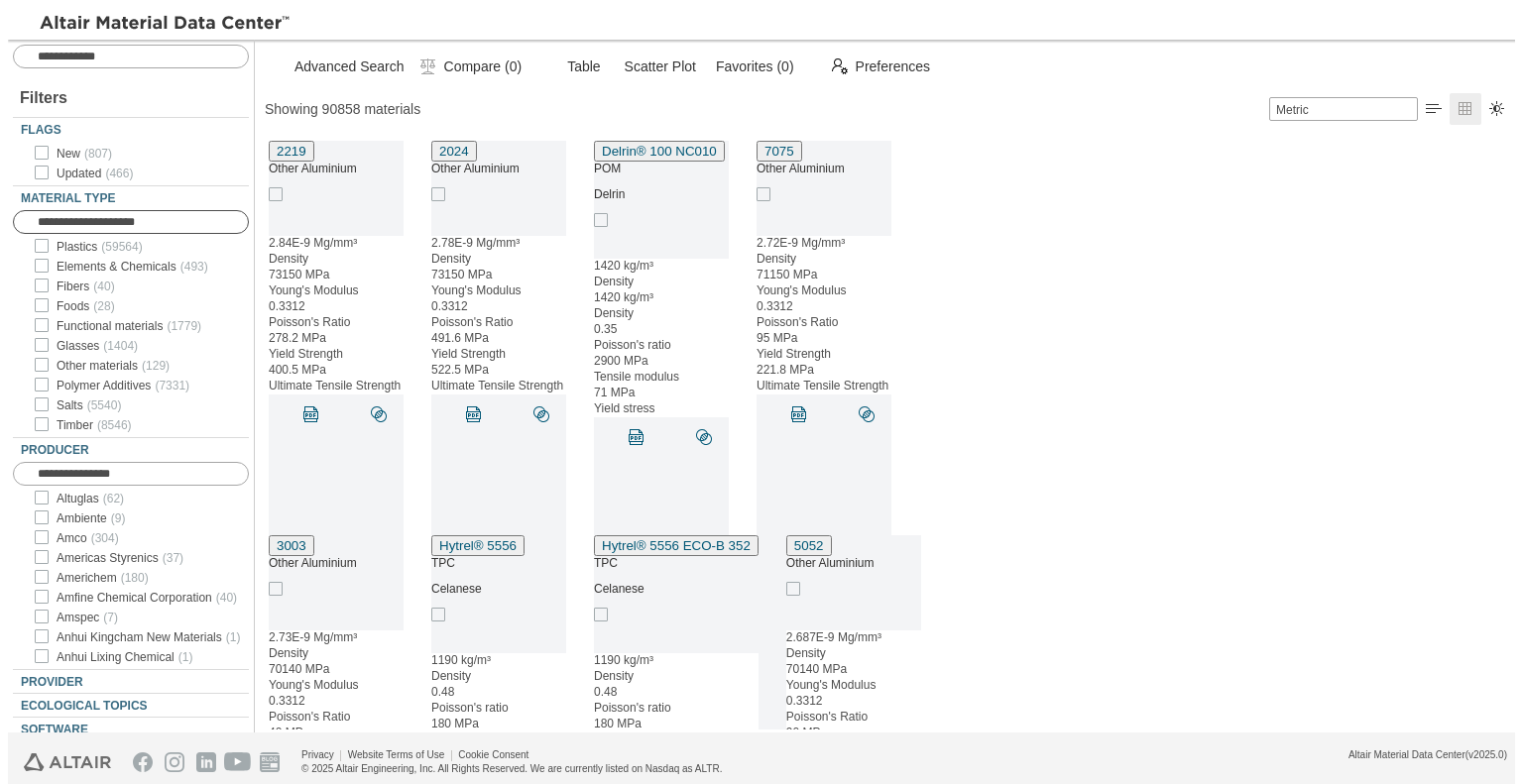 click at bounding box center (143, 222) 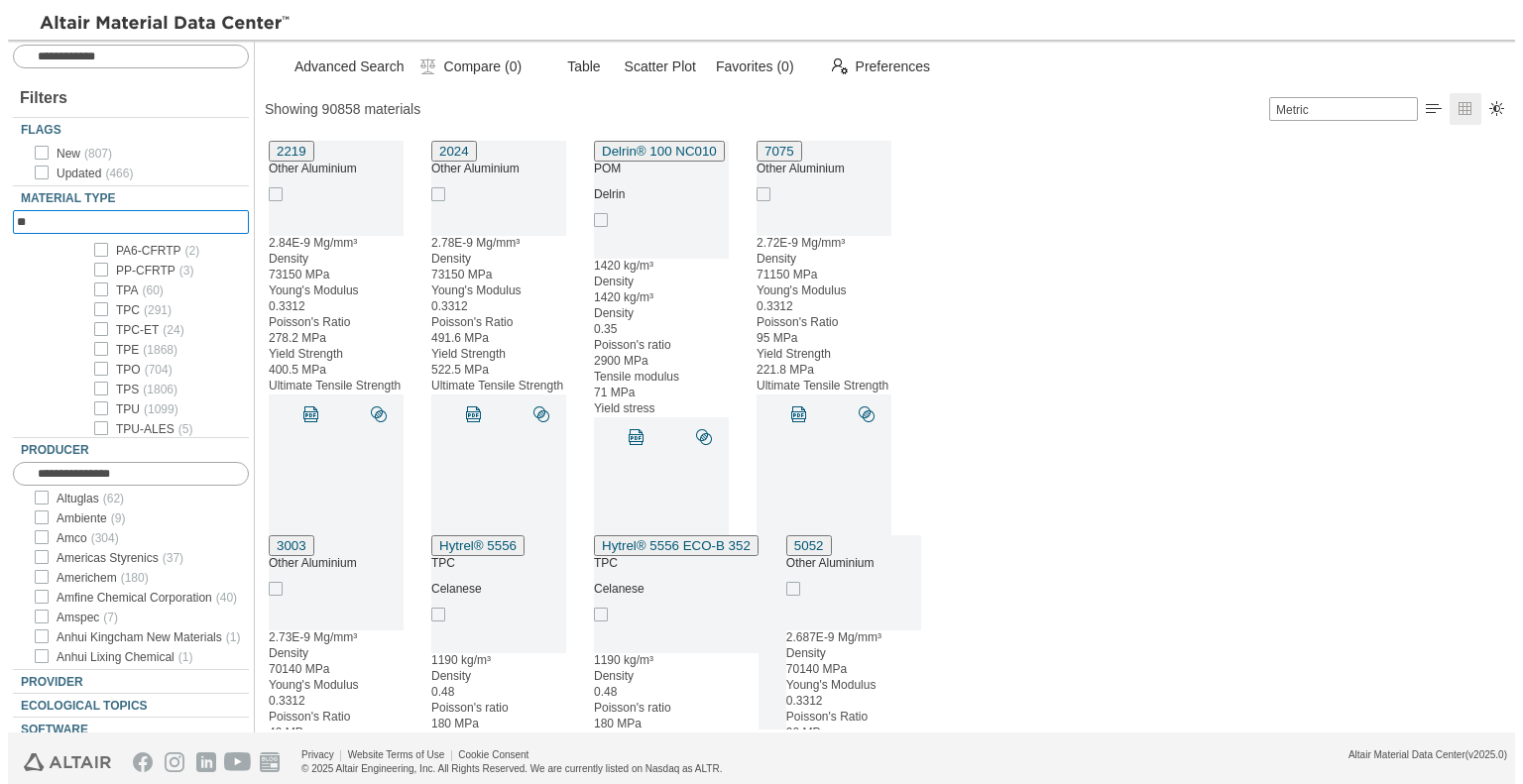 scroll, scrollTop: 0, scrollLeft: 0, axis: both 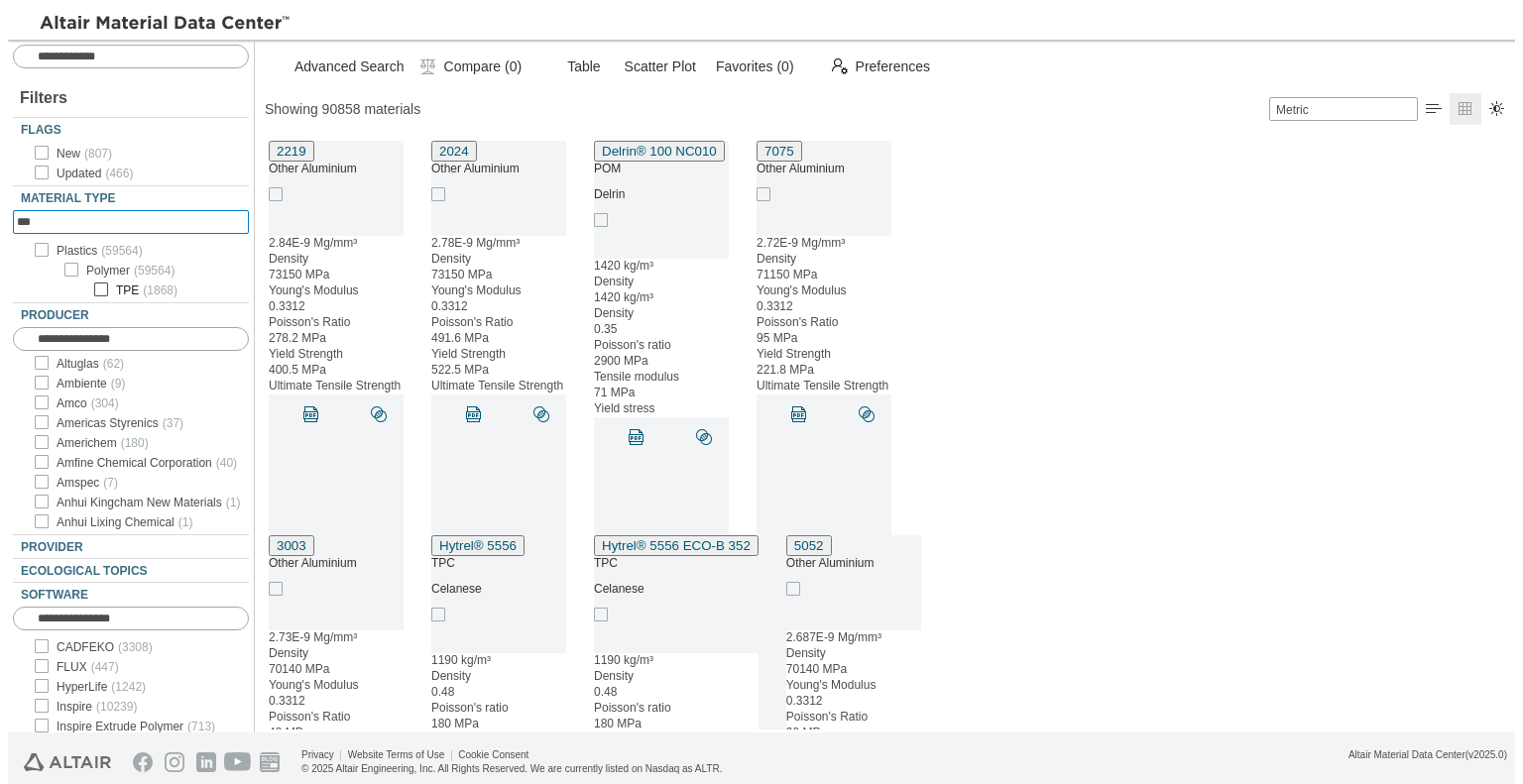 type on "***" 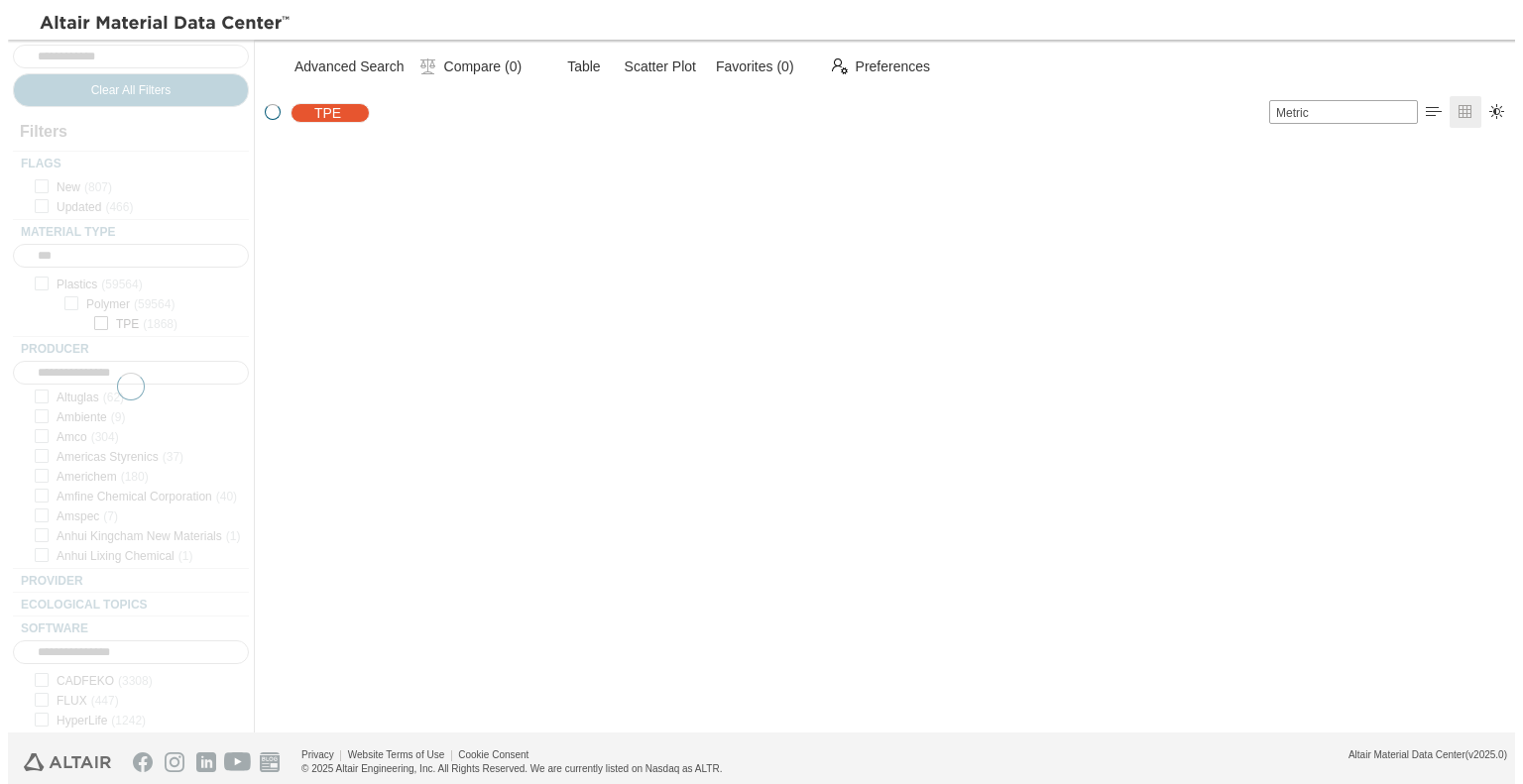 scroll, scrollTop: 585, scrollLeft: 1261, axis: both 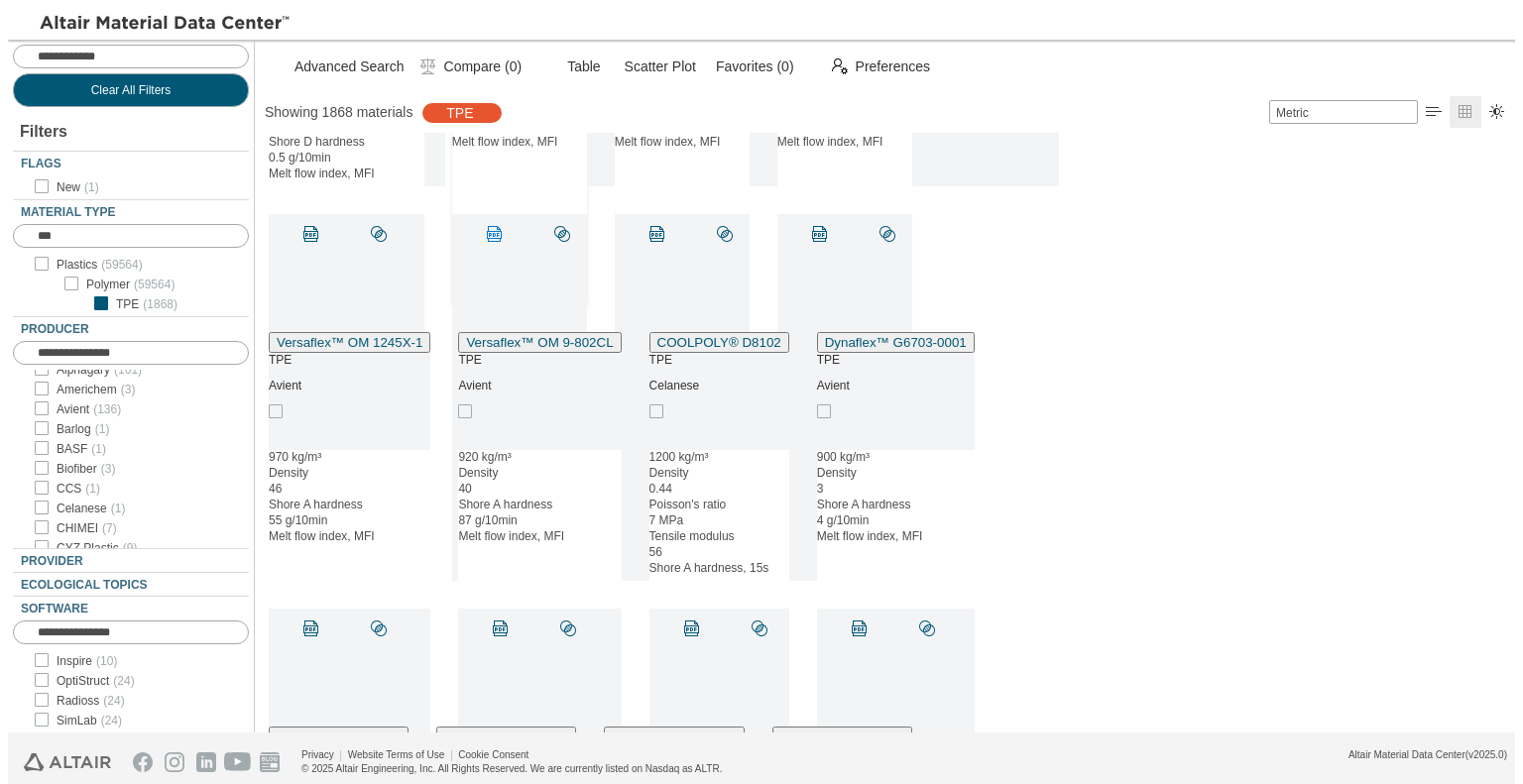 click on "" at bounding box center [499, 234] 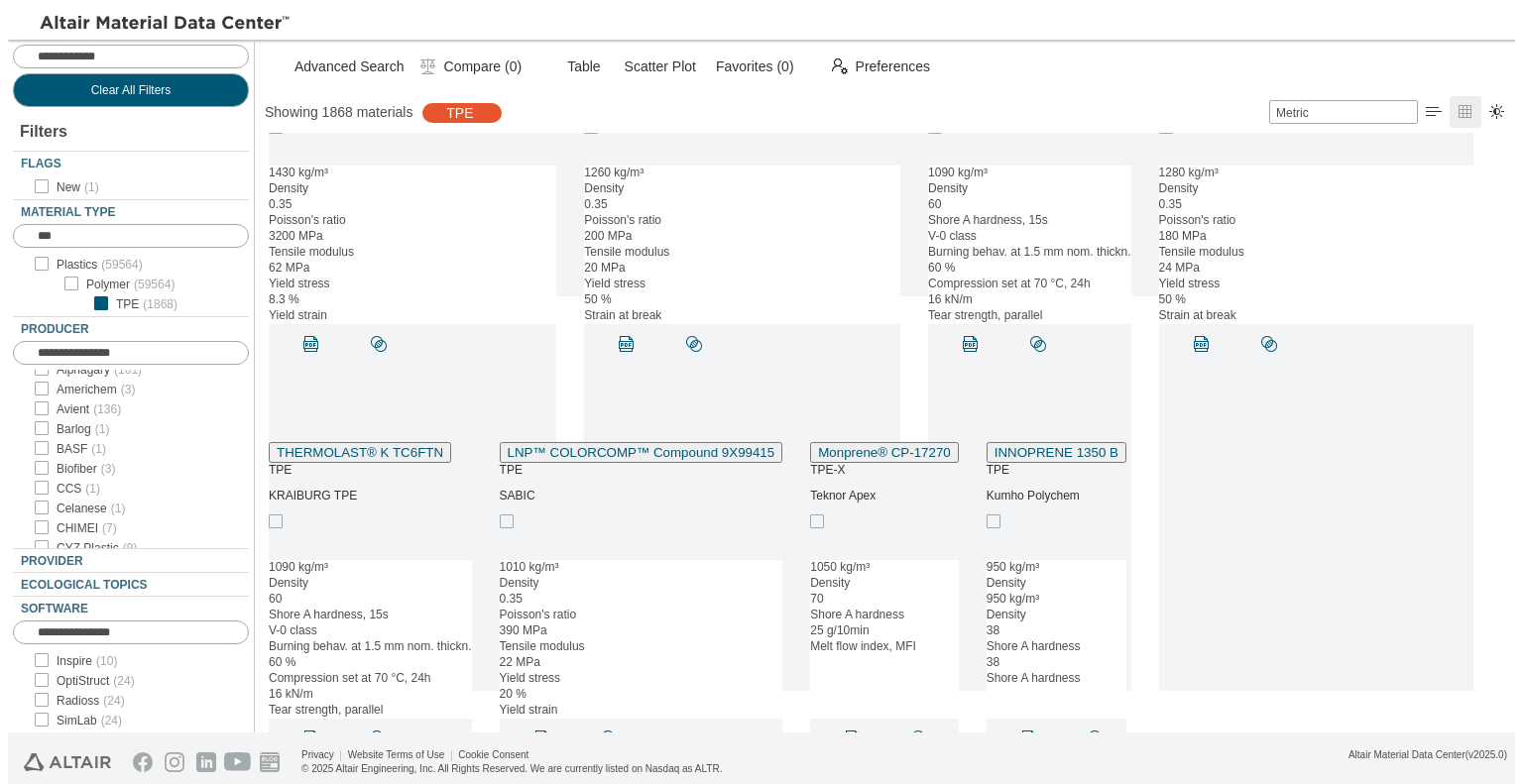 scroll, scrollTop: 1558, scrollLeft: 0, axis: vertical 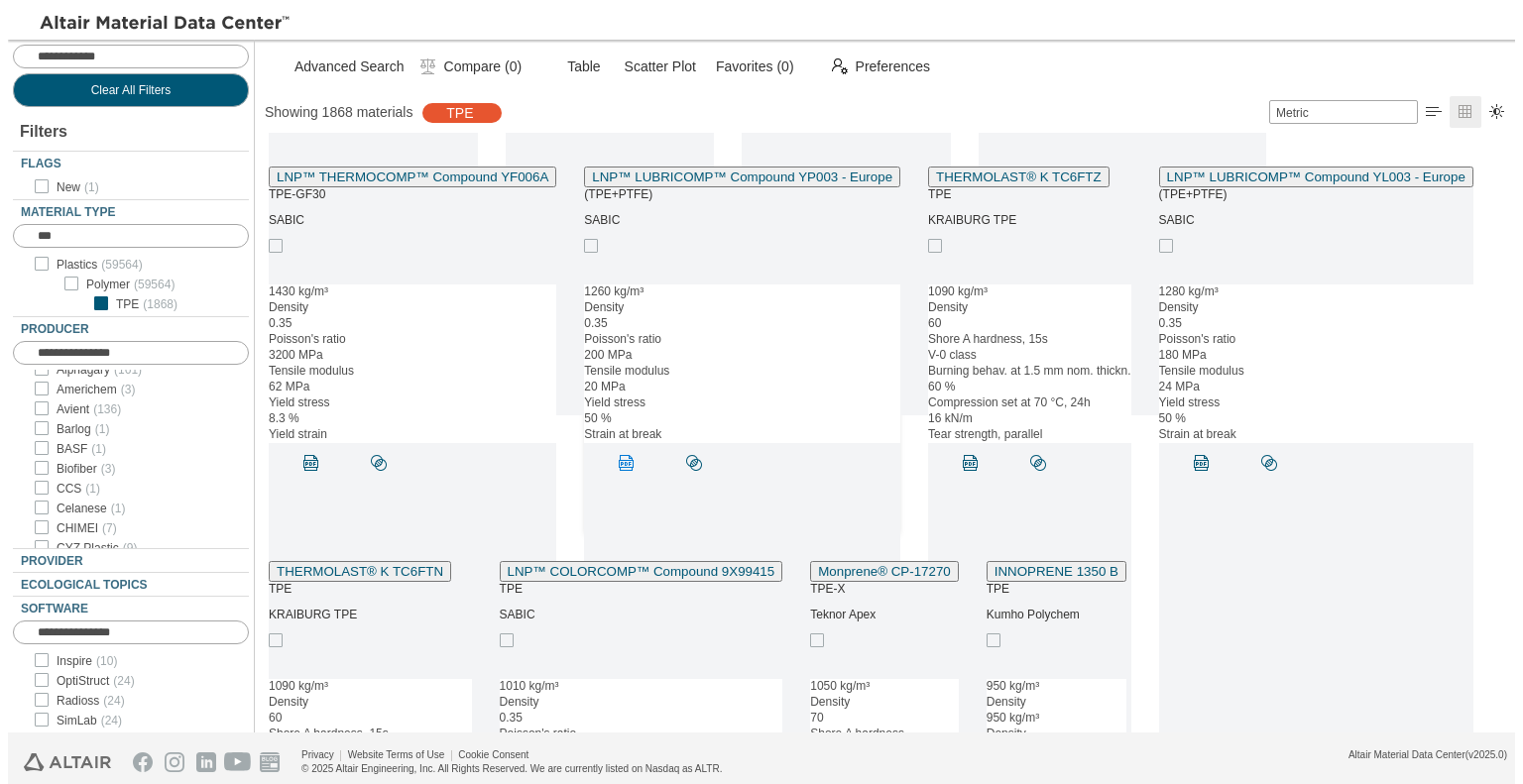 click on "" at bounding box center (627, 463) 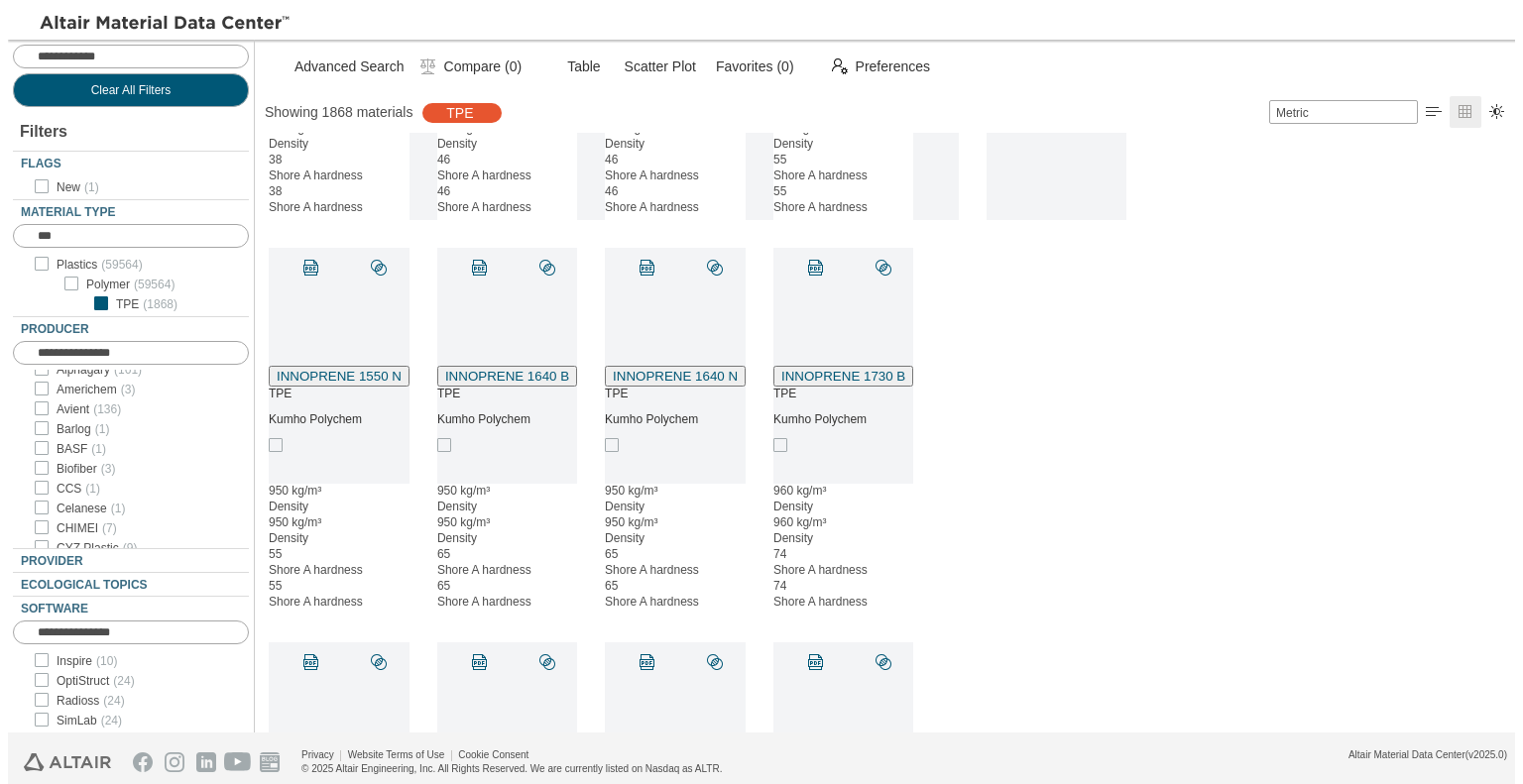 scroll, scrollTop: 2747, scrollLeft: 0, axis: vertical 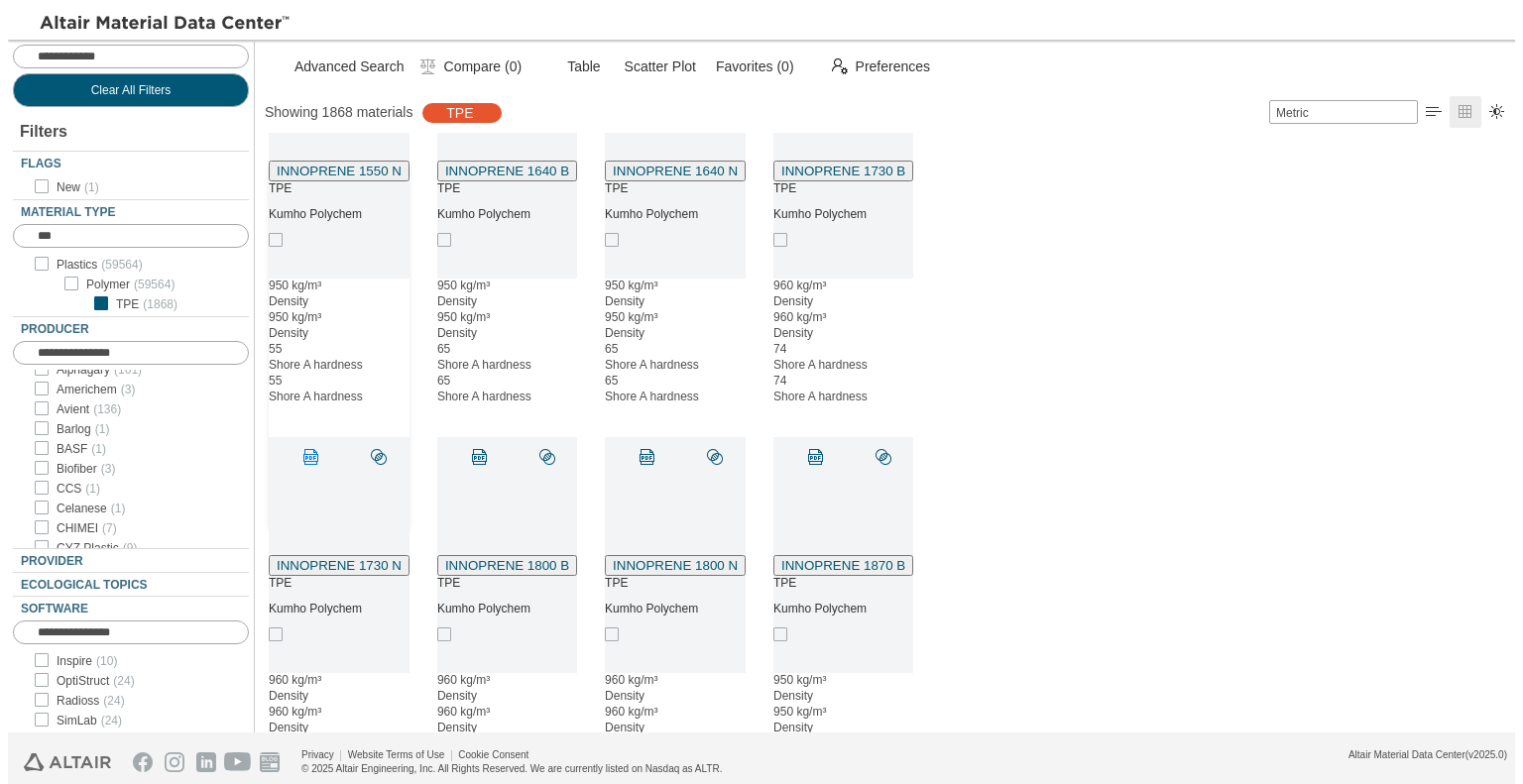 click on "" at bounding box center (311, 457) 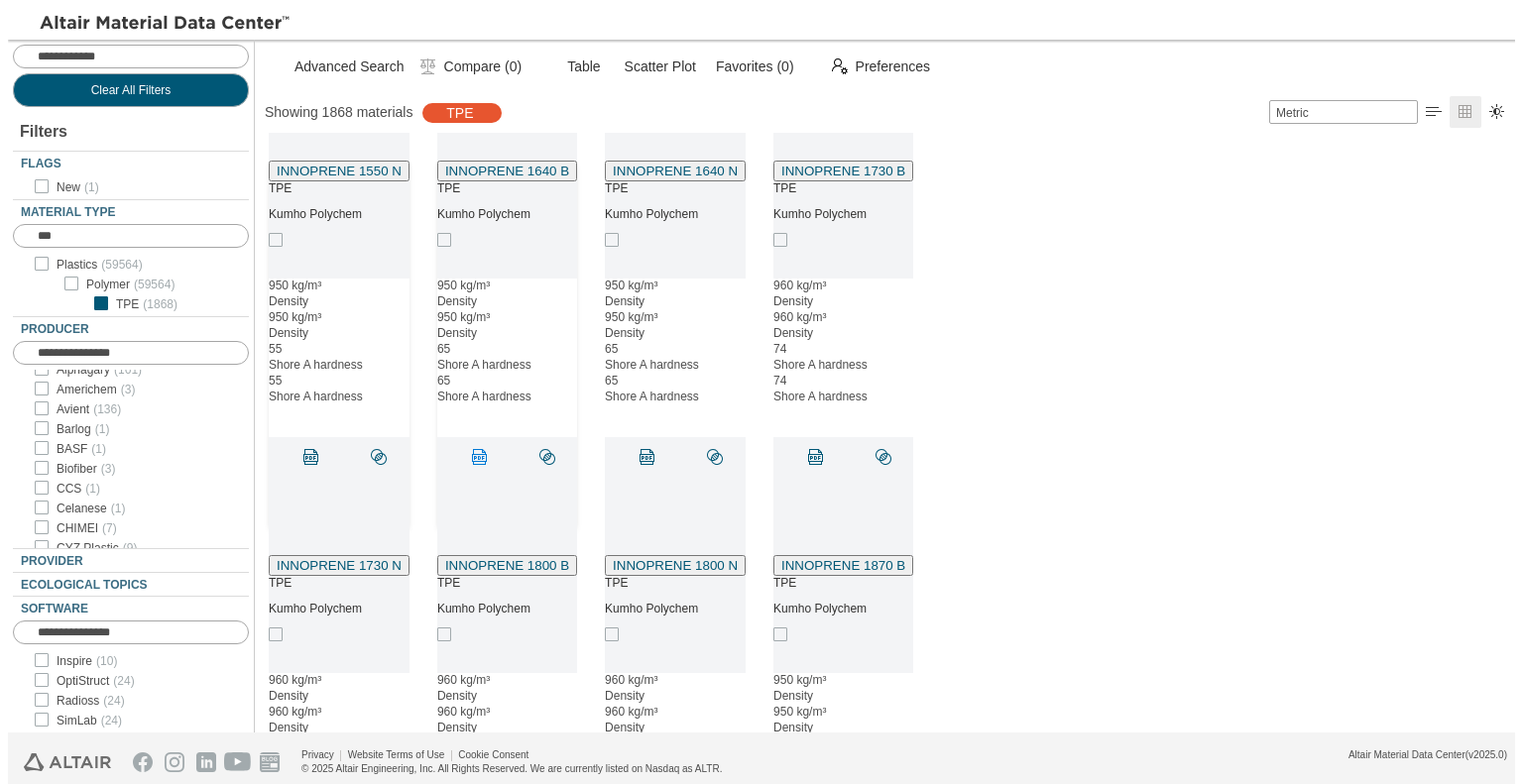 click on "" at bounding box center [480, 457] 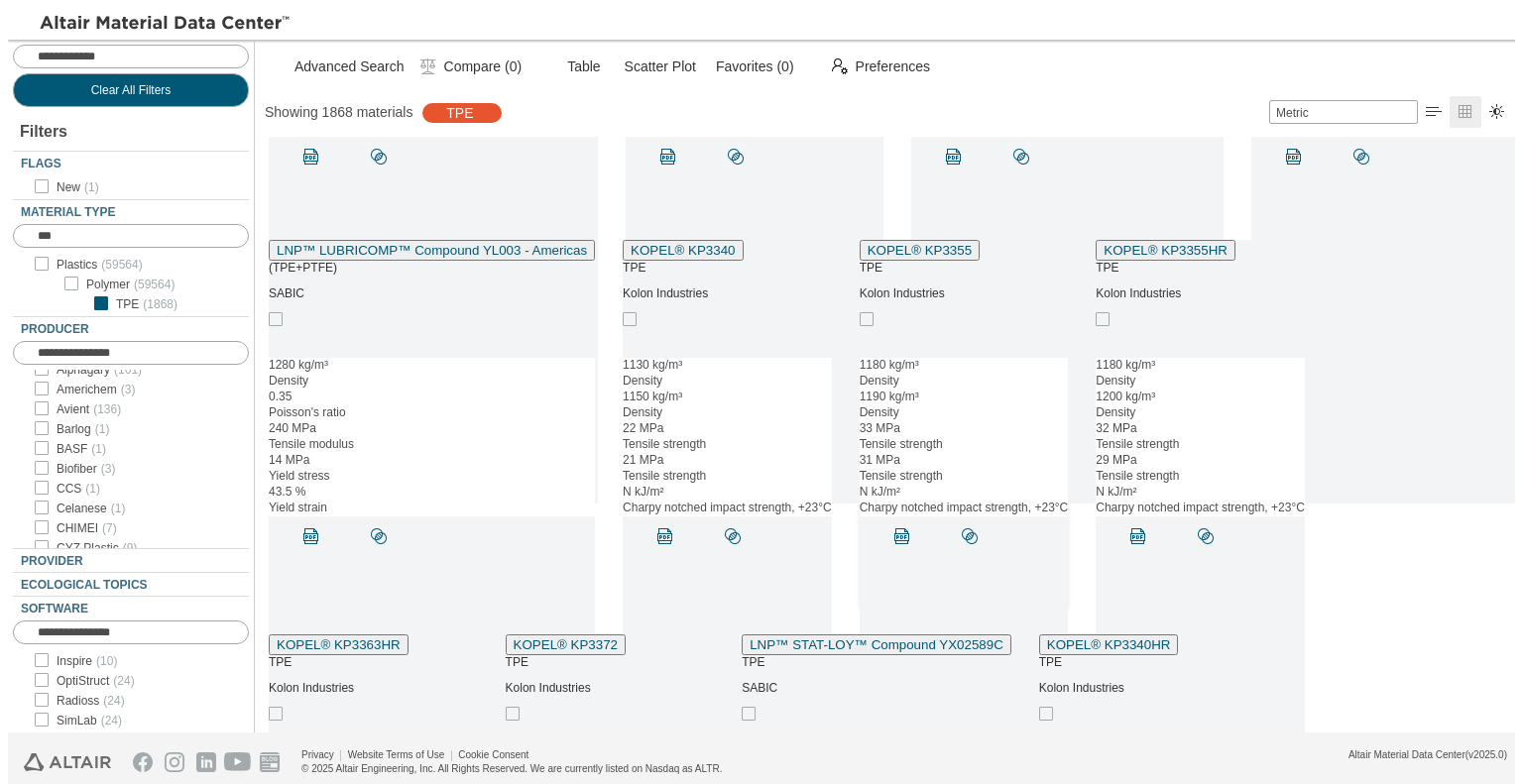 scroll, scrollTop: 396, scrollLeft: 0, axis: vertical 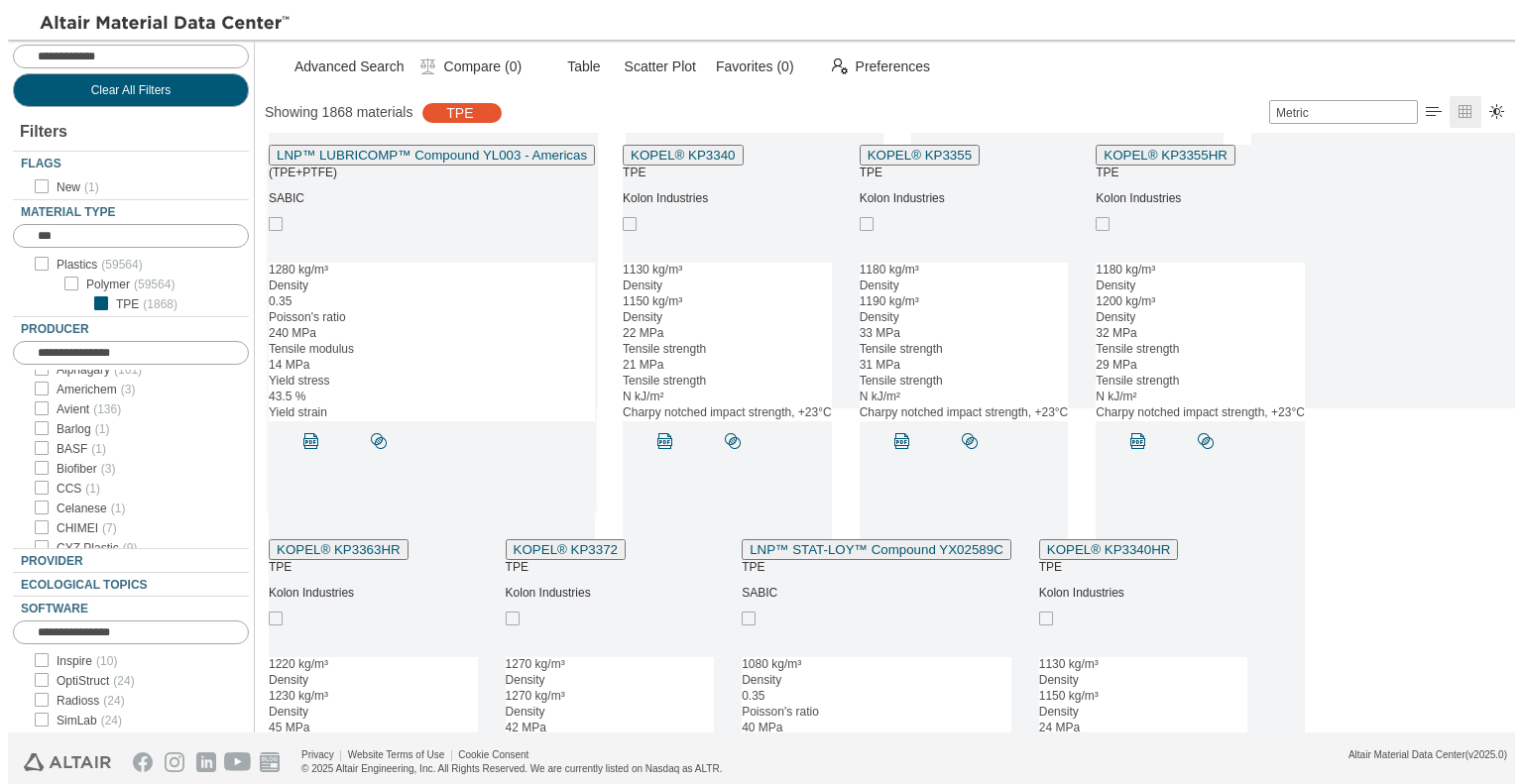 click on "Yield stress" at bounding box center (431, 286) 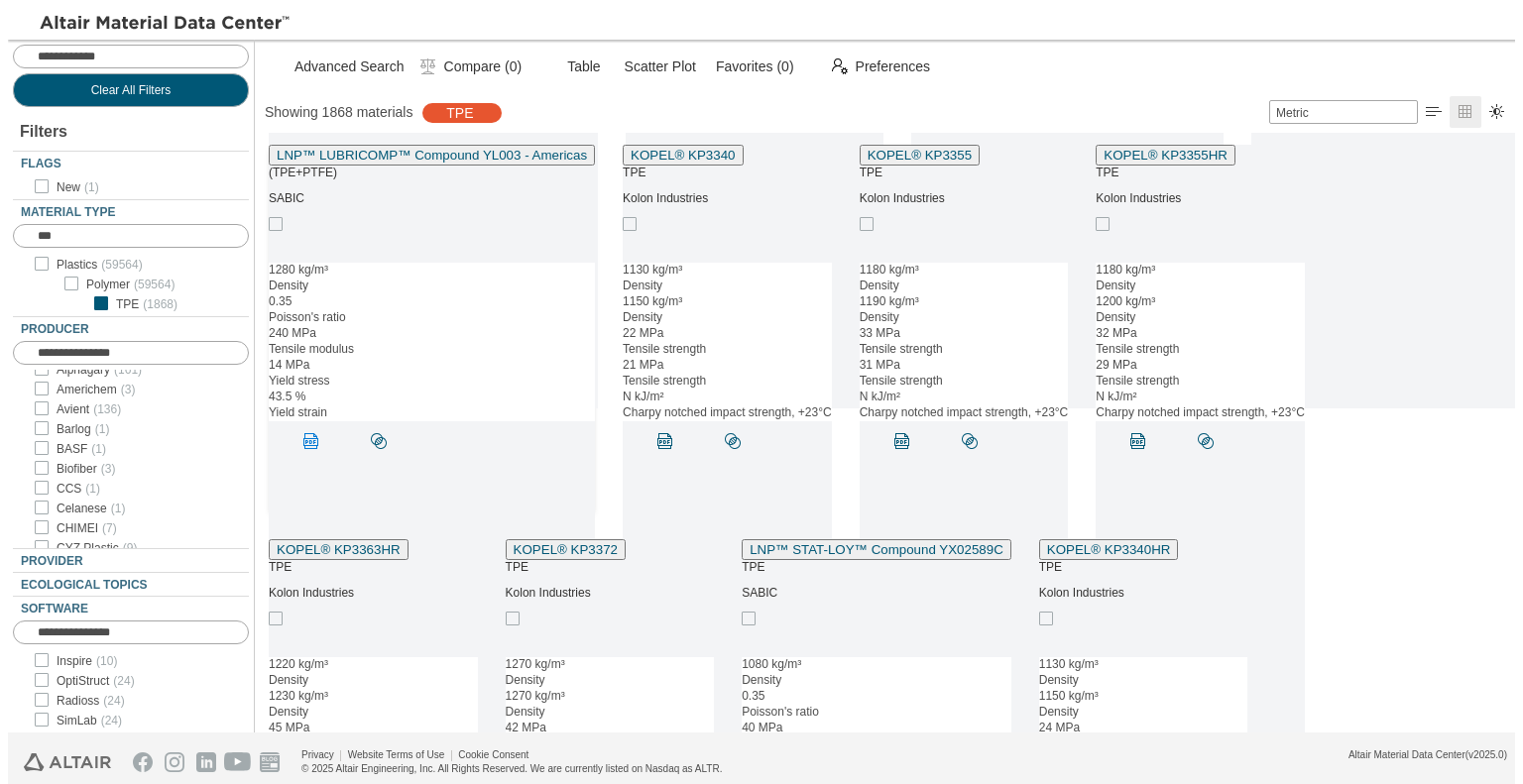 click on "" at bounding box center [311, 441] 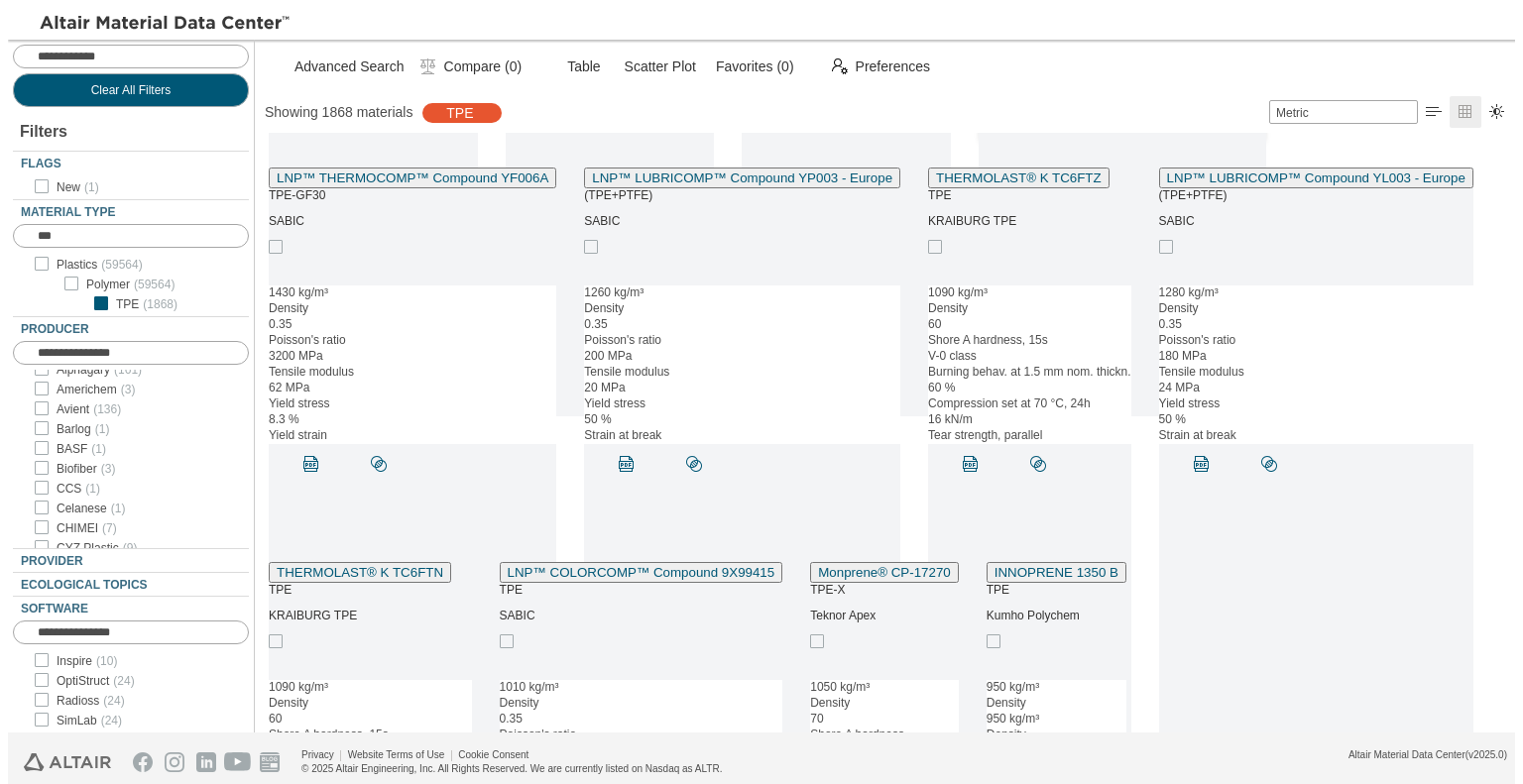 scroll, scrollTop: 1586, scrollLeft: 0, axis: vertical 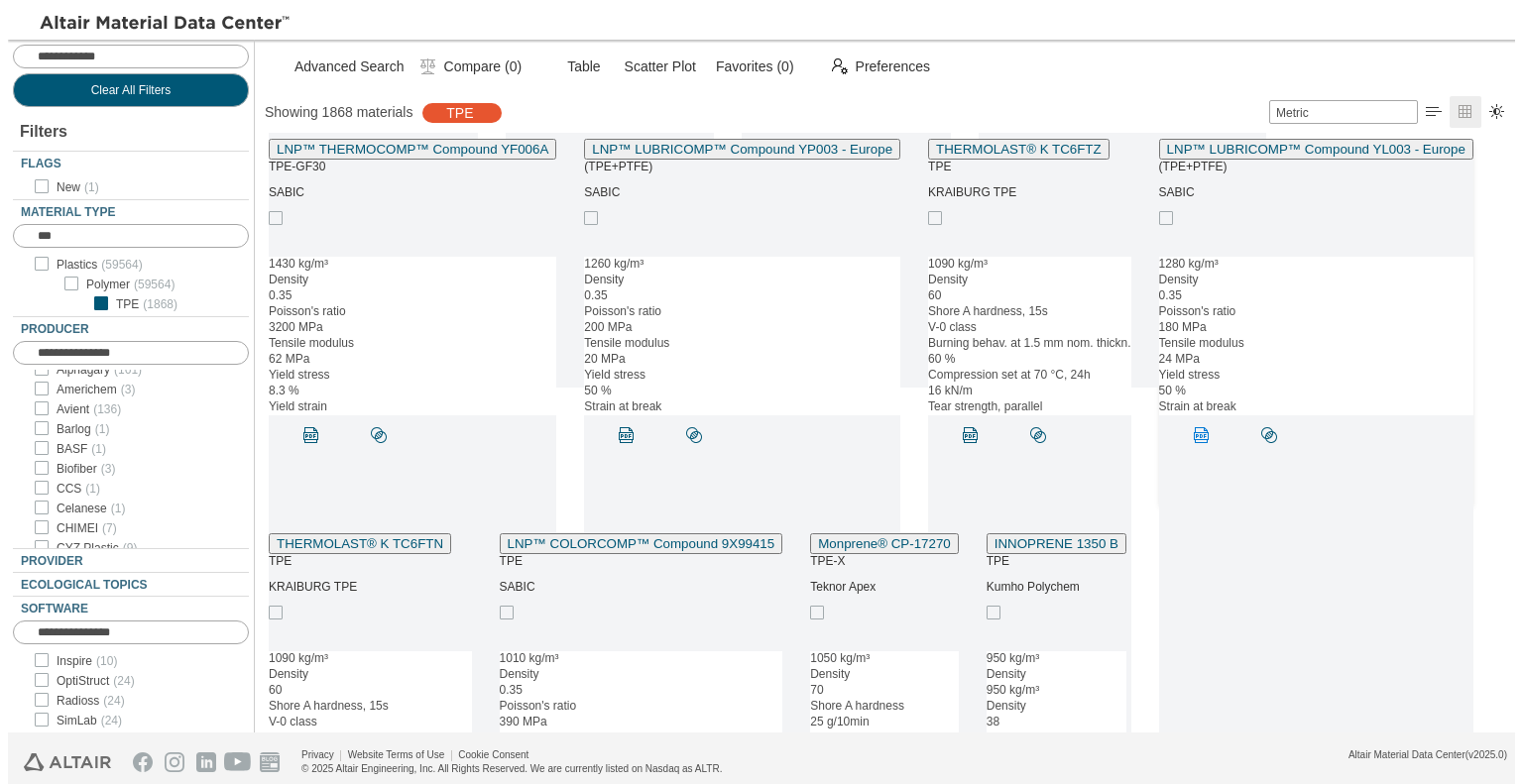 click on "" at bounding box center (1206, 435) 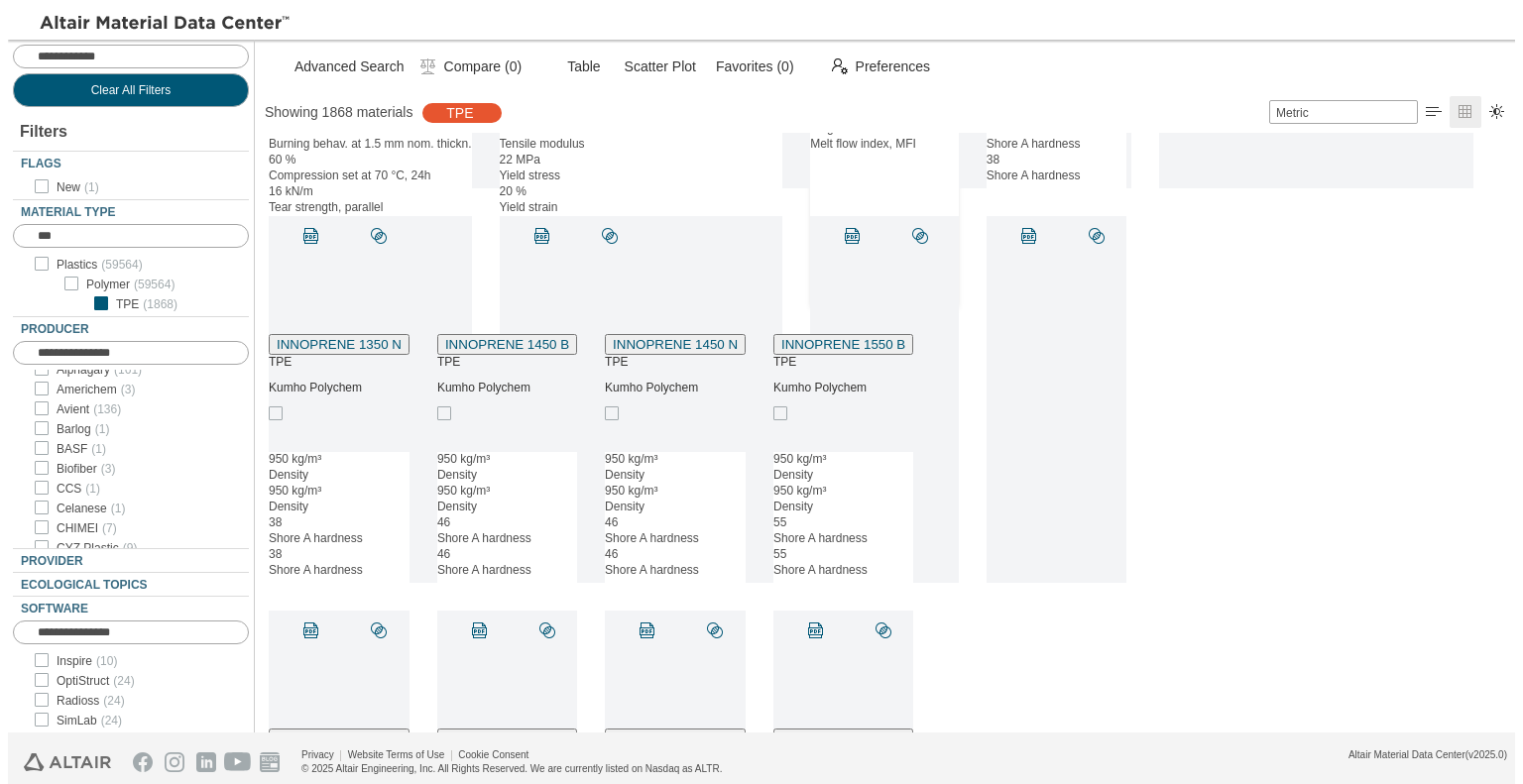 scroll, scrollTop: 2181, scrollLeft: 0, axis: vertical 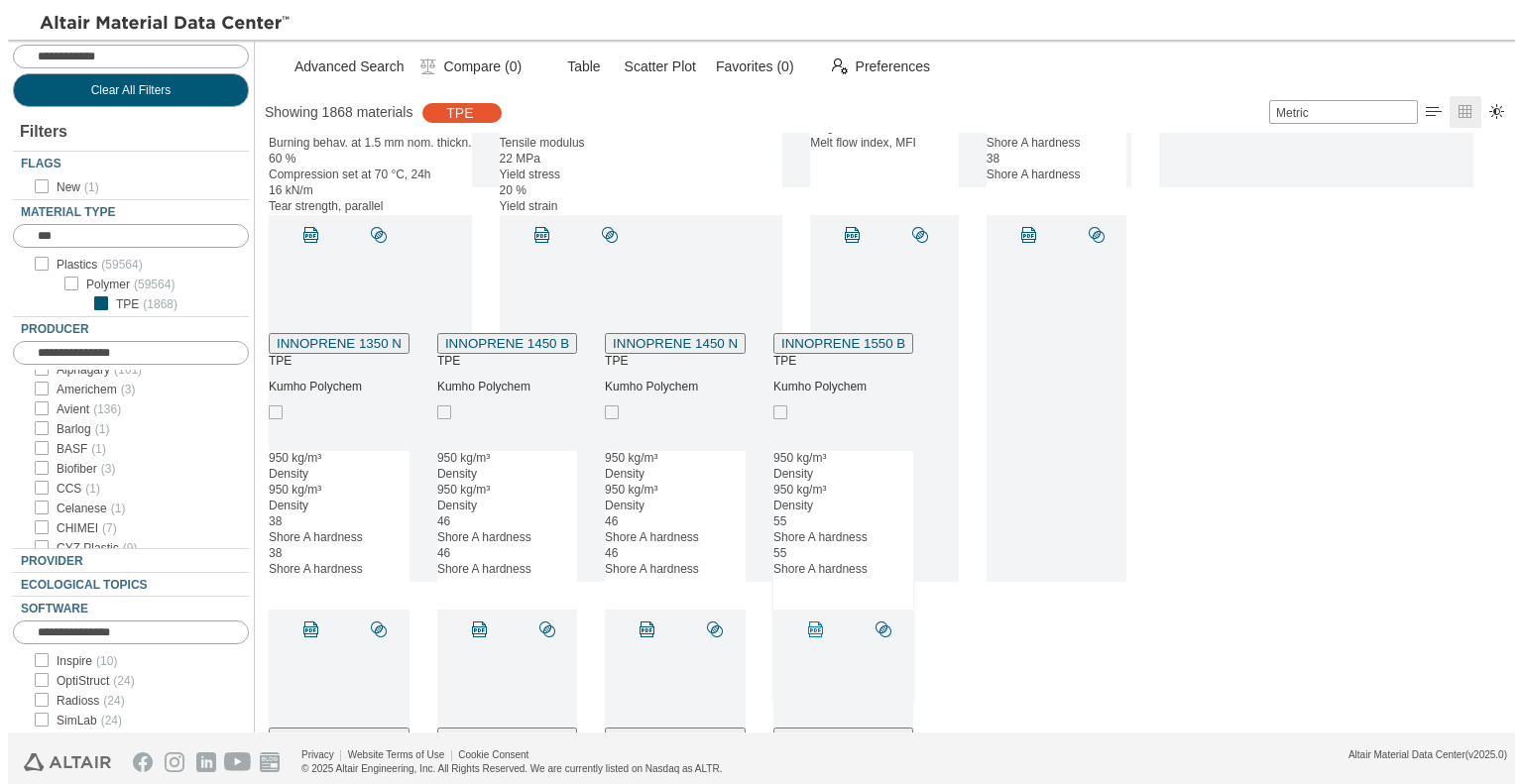 click on "" at bounding box center [820, 629] 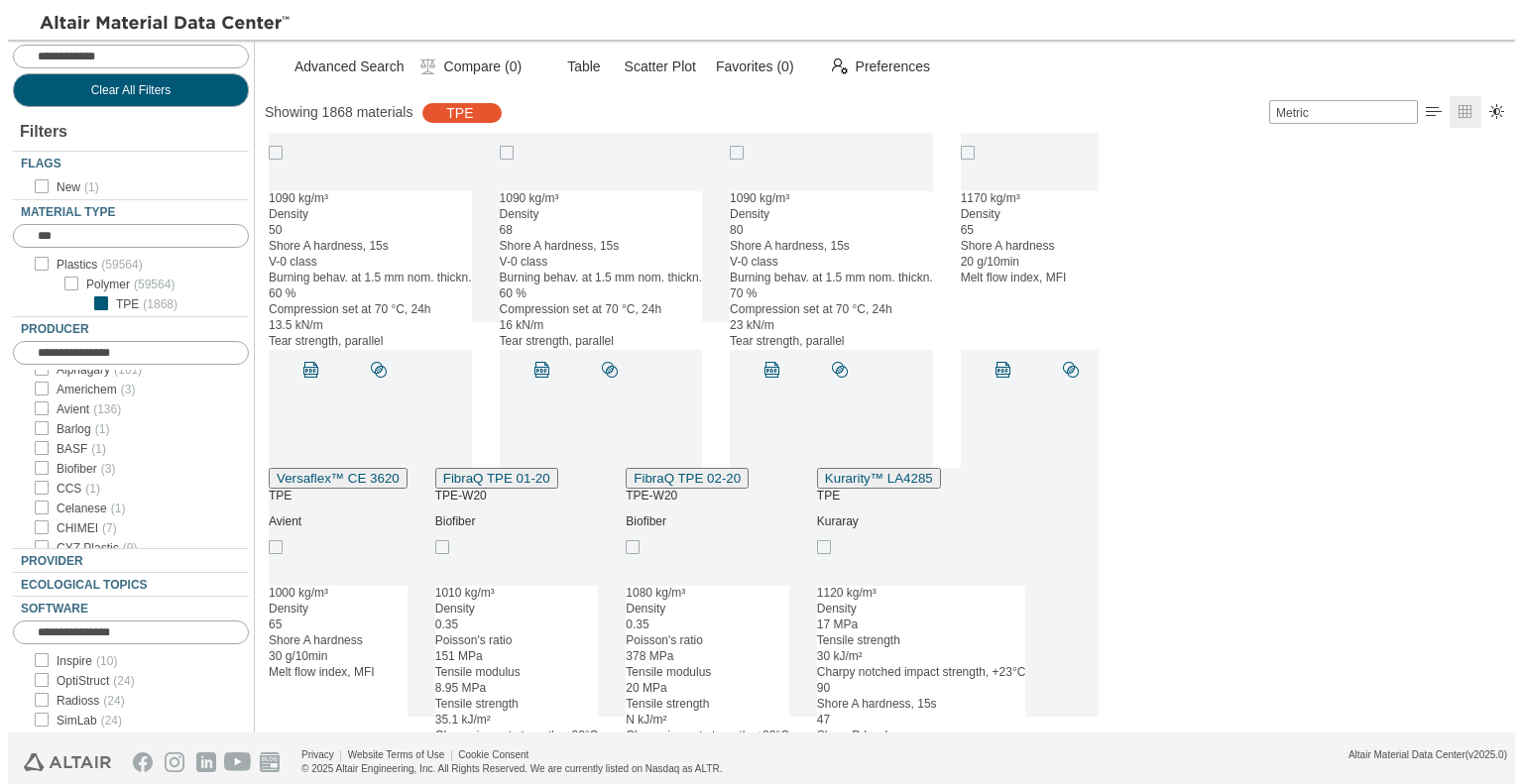 scroll, scrollTop: 5550, scrollLeft: 0, axis: vertical 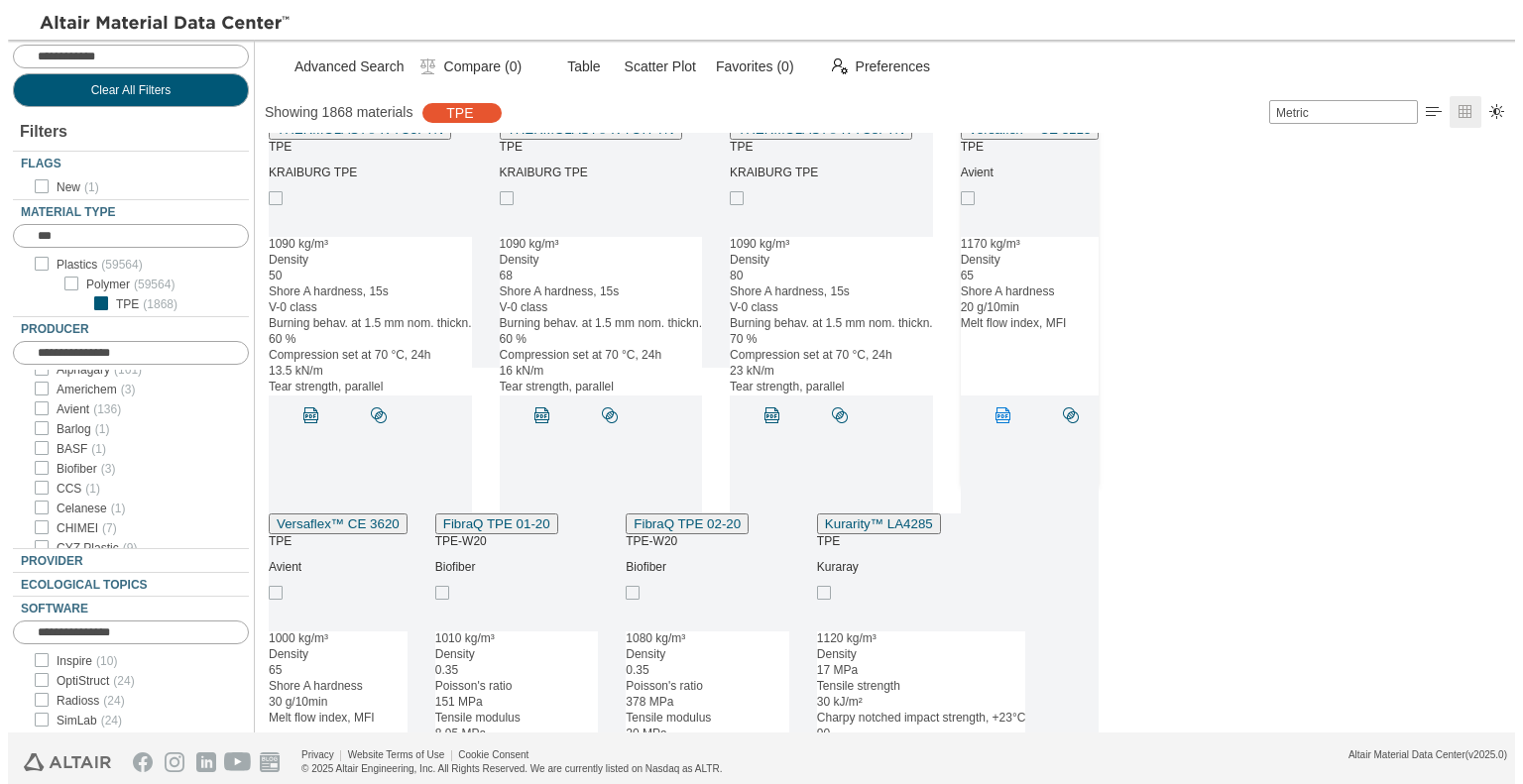 click on "" at bounding box center [1003, 415] 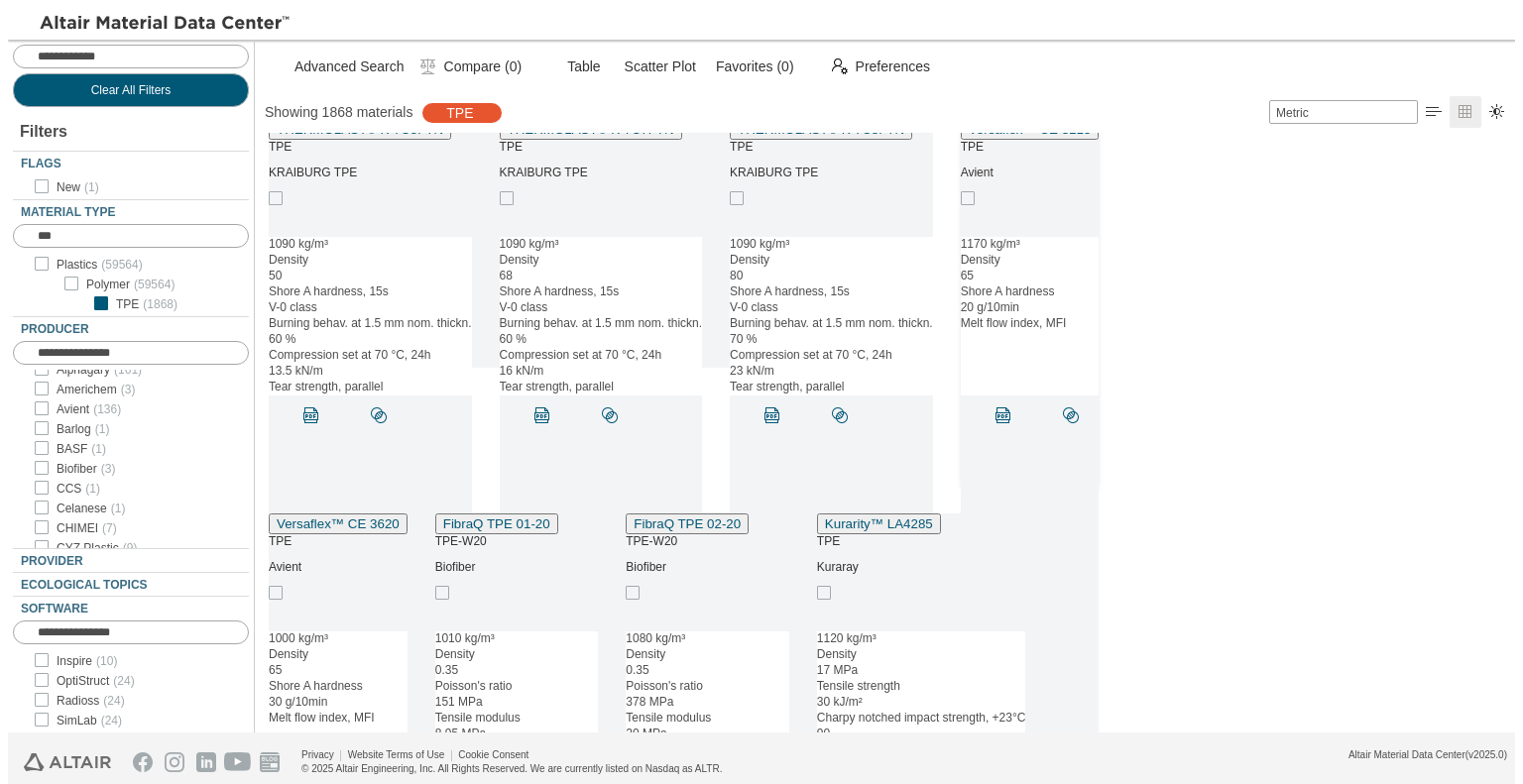 scroll, scrollTop: 5749, scrollLeft: 0, axis: vertical 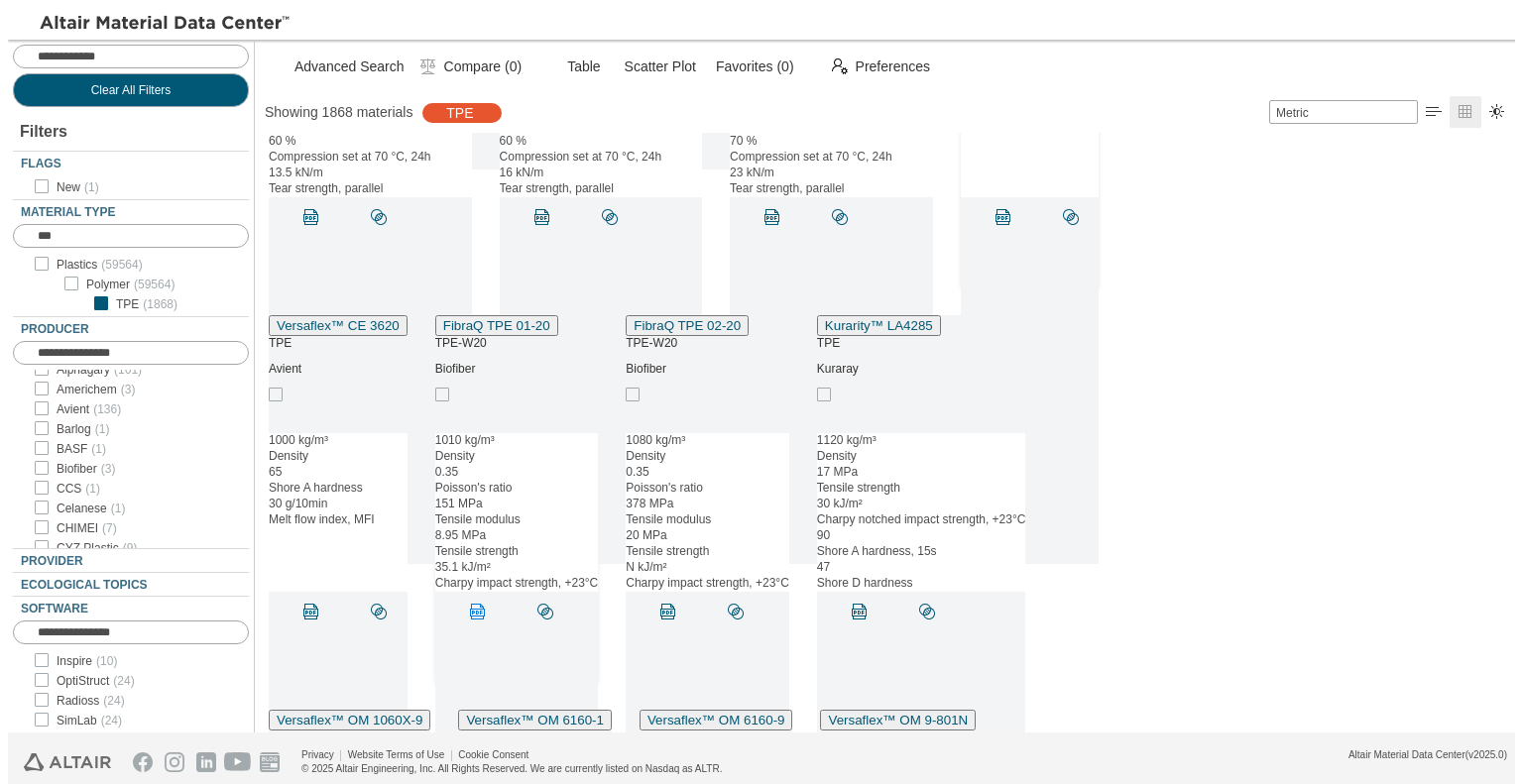 click on "" at bounding box center (478, 612) 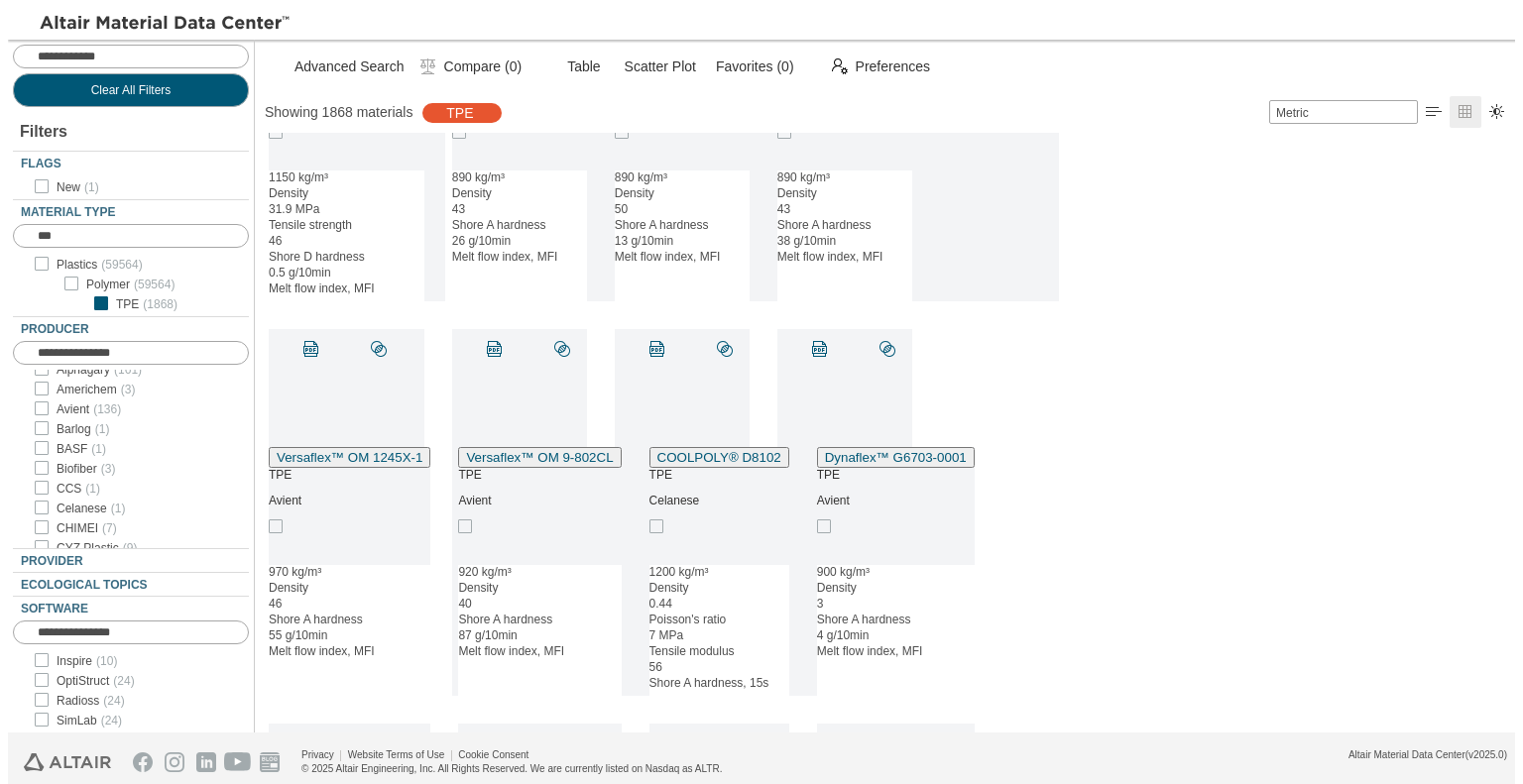 scroll, scrollTop: 8227, scrollLeft: 0, axis: vertical 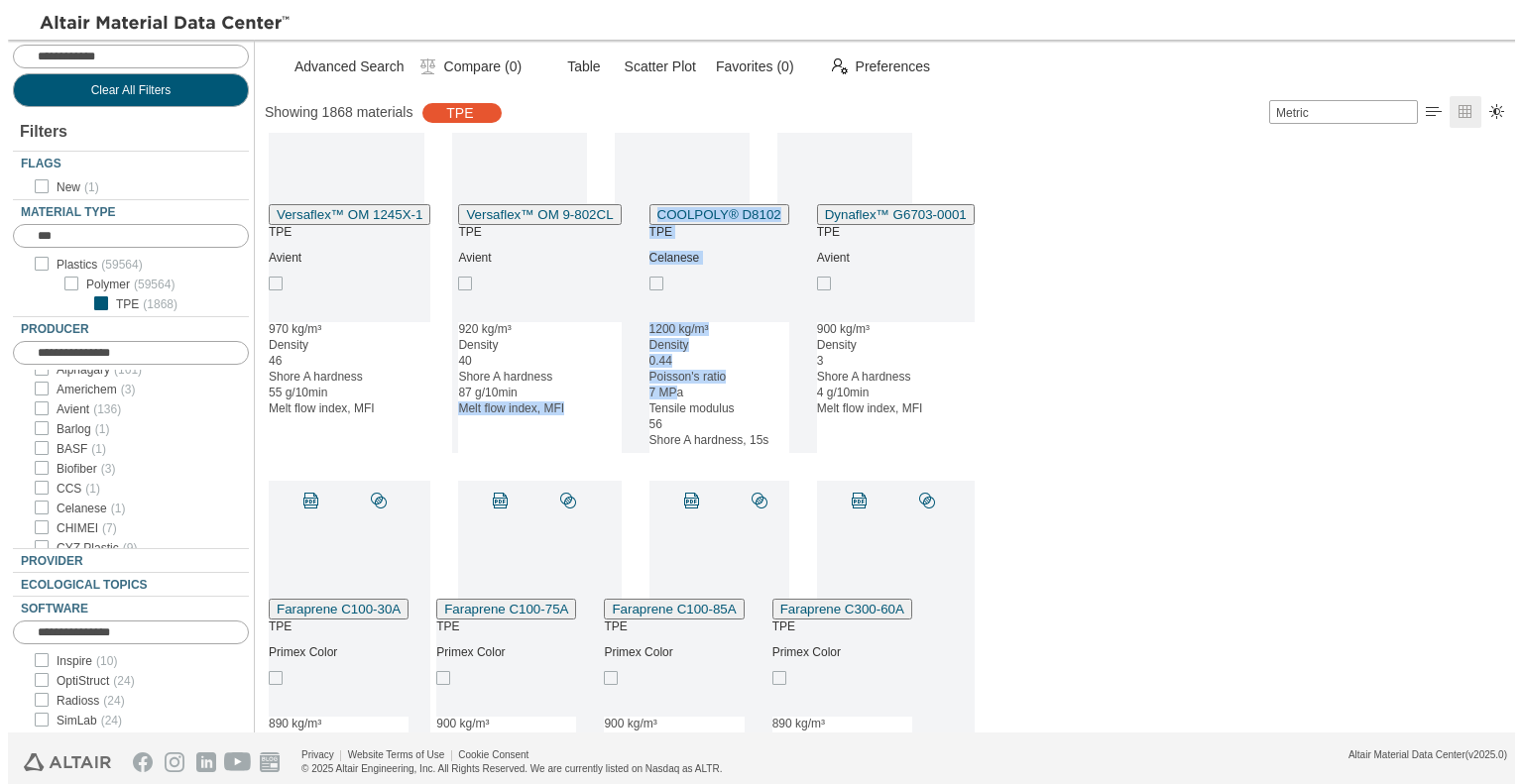 drag, startPoint x: 840, startPoint y: 400, endPoint x: 784, endPoint y: 392, distance: 56.568542 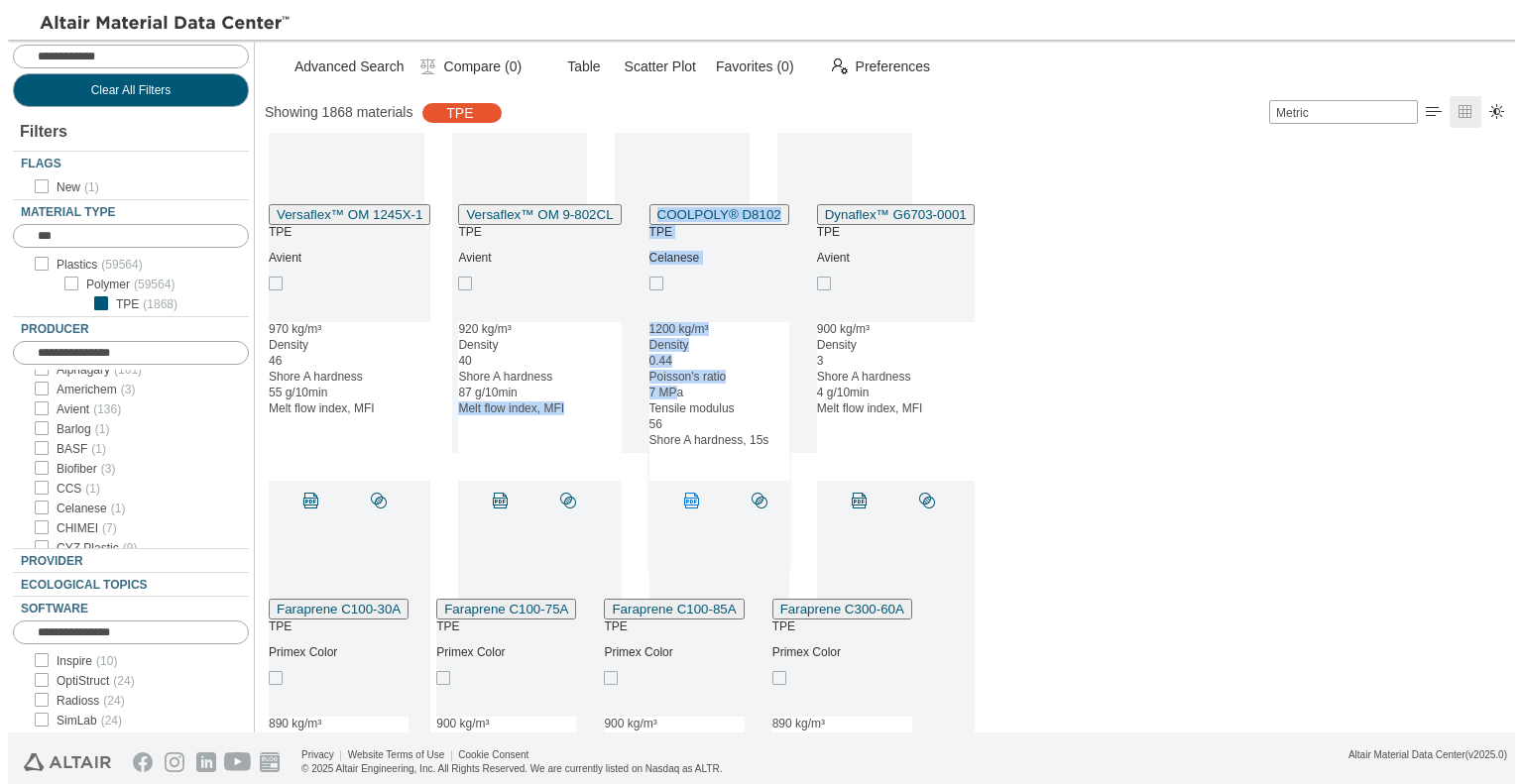 click on "" at bounding box center (692, 501) 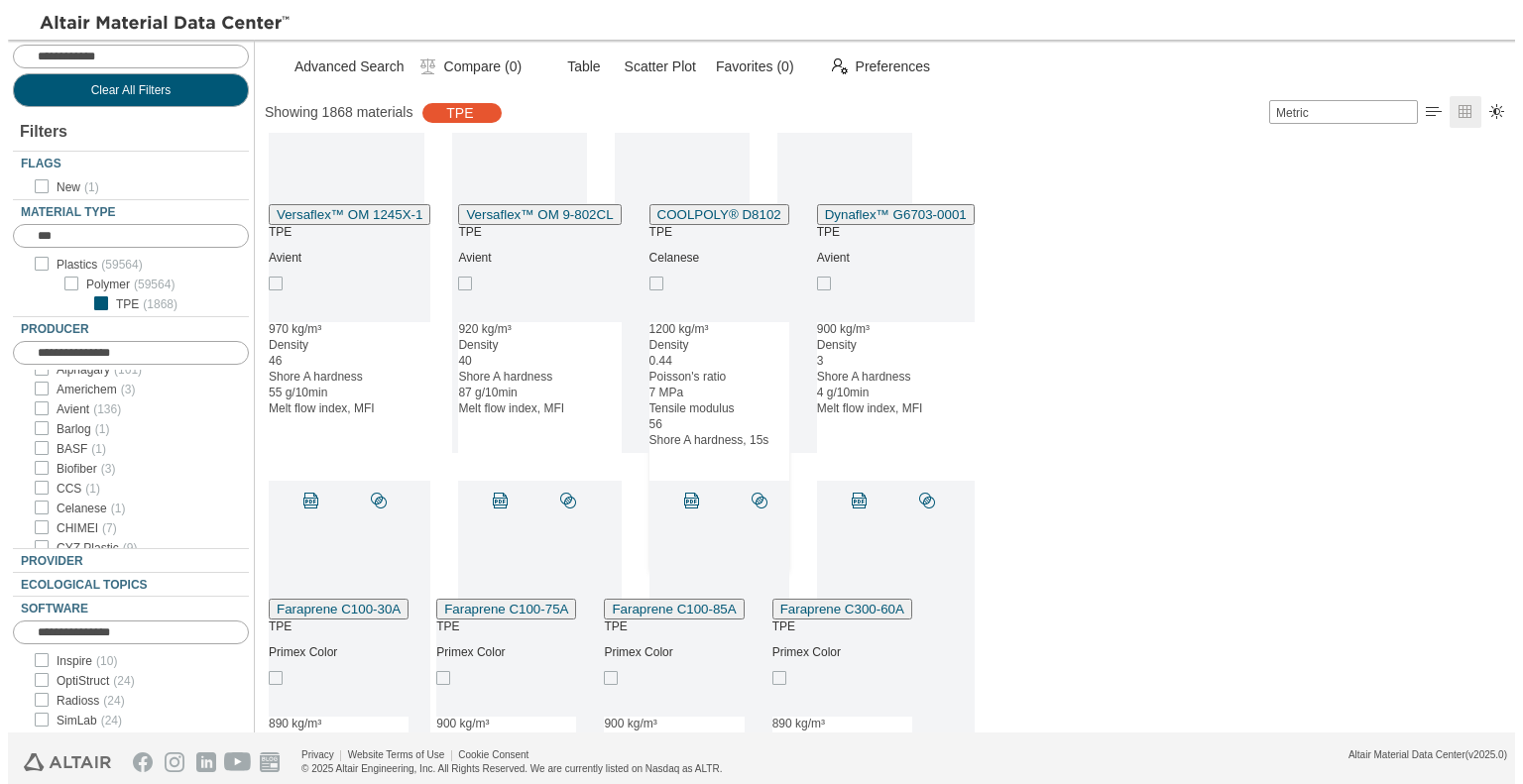 click on "Versaflex™ OM 1245X-1 TPE Avient 970 kg/m³ Density 46 Shore A hardness 55 g/10min Melt flow index, MFI   Versaflex™ OM 9-802CL TPE Avient 920 kg/m³ Density 40 Shore A hardness 87 g/10min Melt flow index, MFI   COOLPOLY® D8102 TPE Celanese 1200 kg/m³ Density 0.44 Poisson's ratio 7 MPa Tensile modulus 56 Shore A hardness, 15s   Dynaflex™ G6703-0001 TPE Avient 900 kg/m³ Density 3 Shore A hardness 4 g/10min Melt flow index, MFI  " at bounding box center [893, 388] 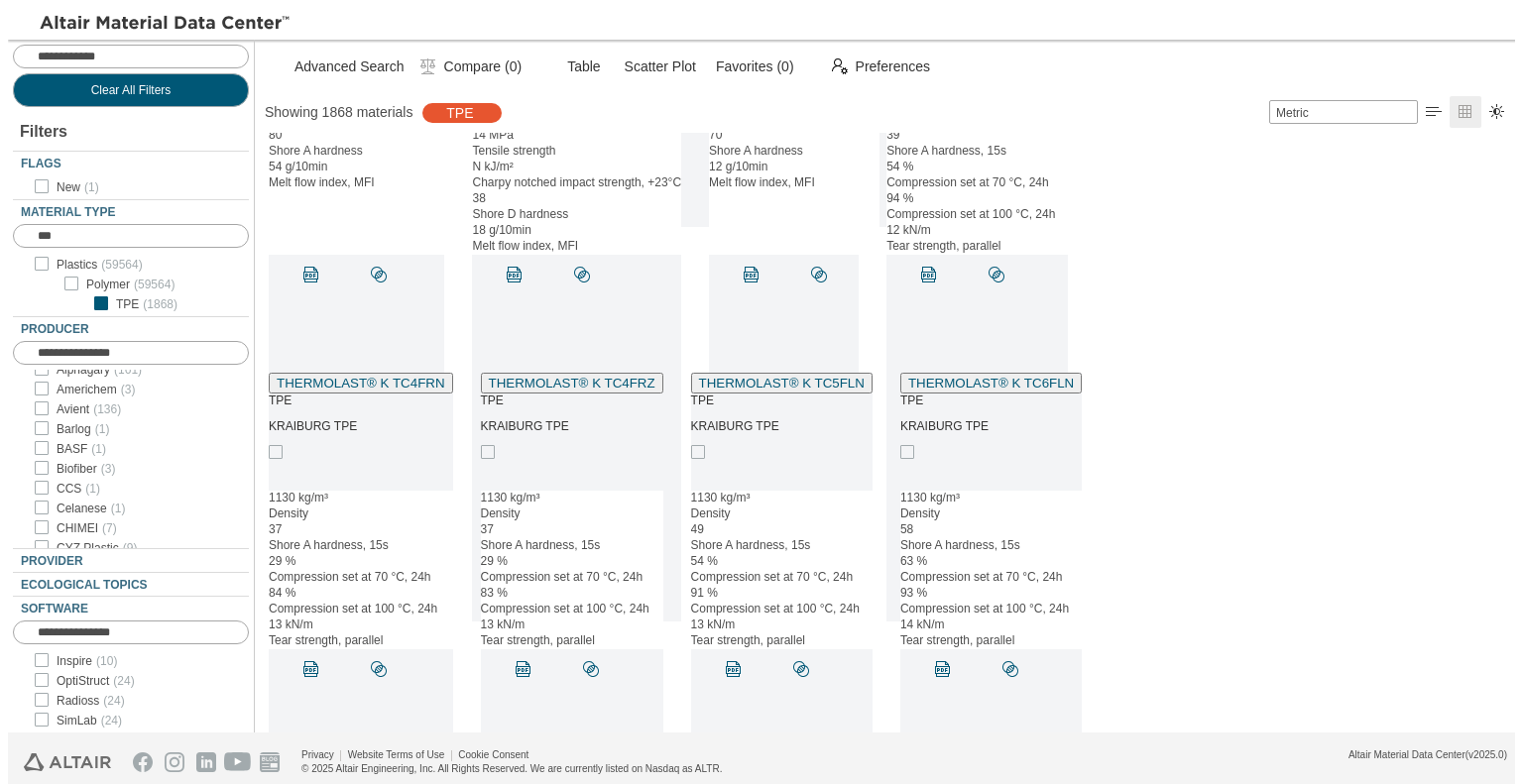 scroll, scrollTop: 13777, scrollLeft: 0, axis: vertical 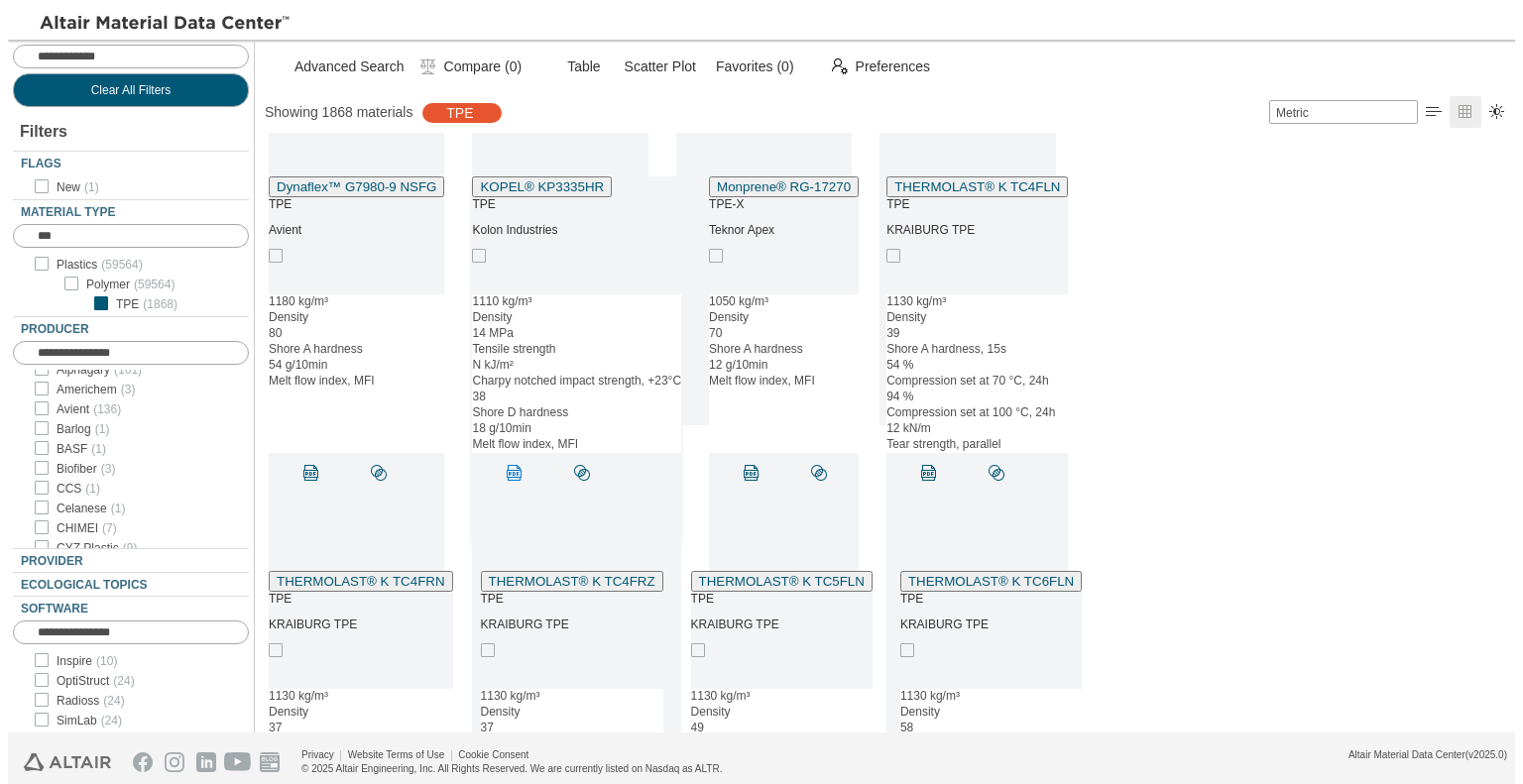 click on "" at bounding box center (515, 473) 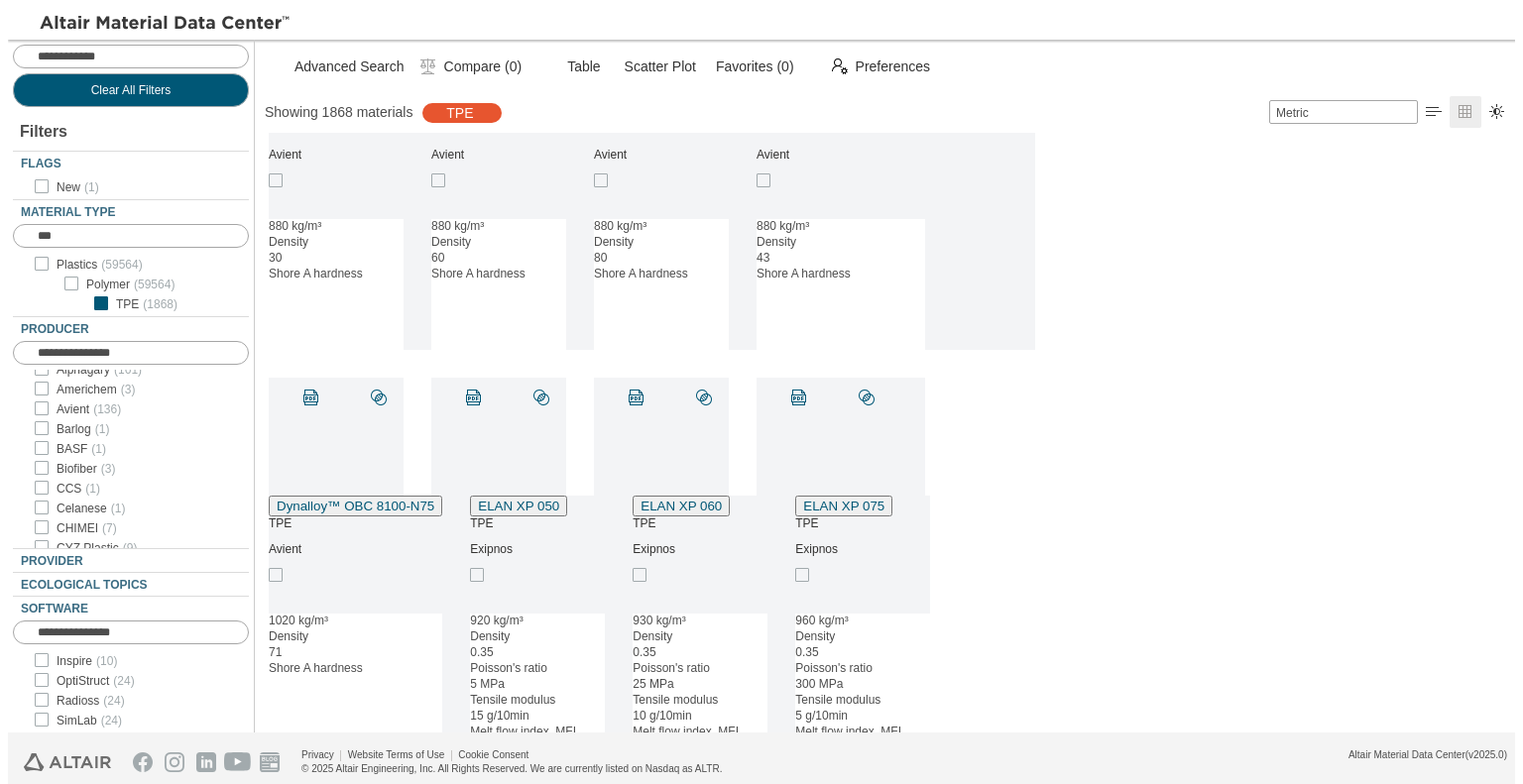 scroll, scrollTop: 19637, scrollLeft: 0, axis: vertical 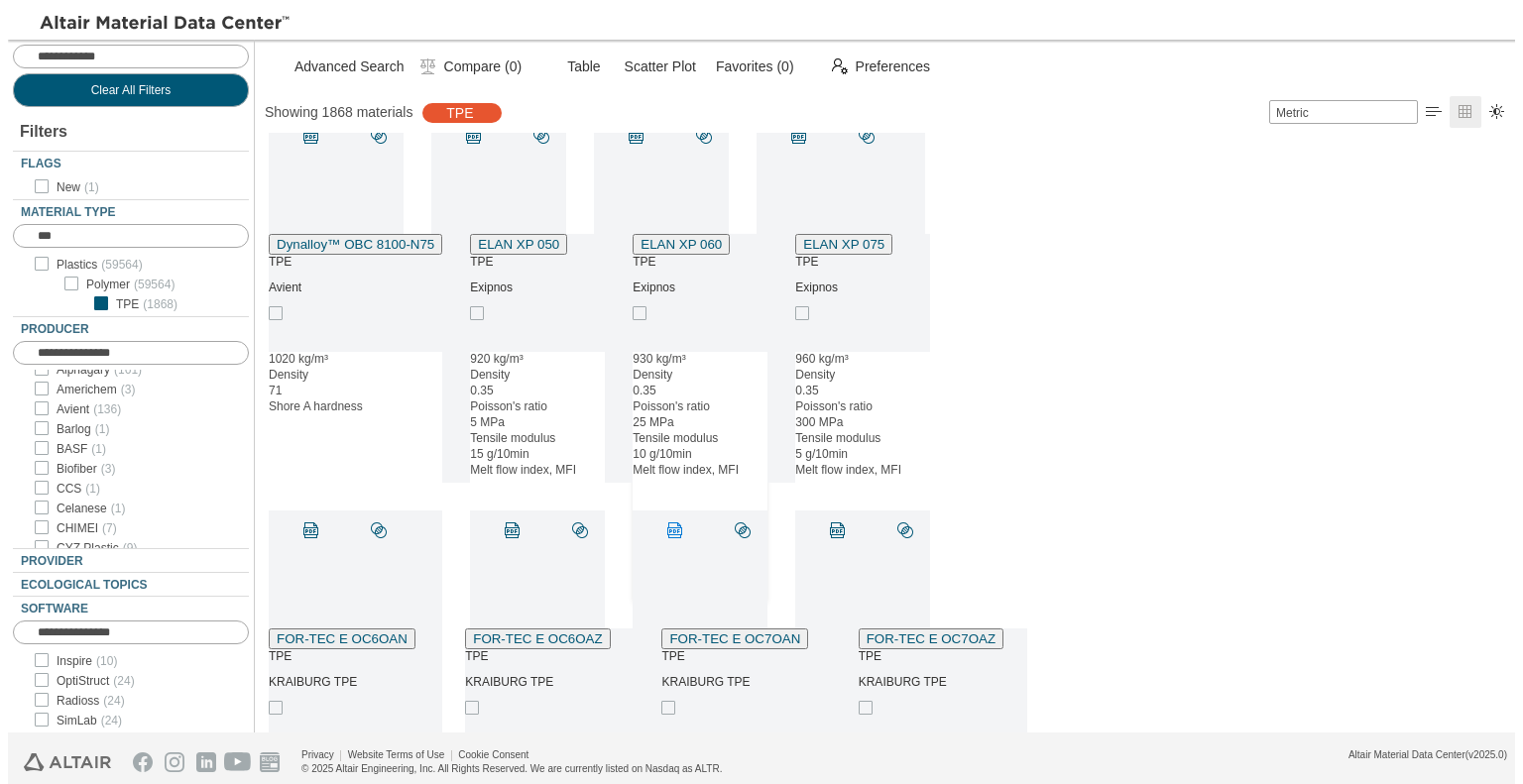 click on "" at bounding box center [679, 530] 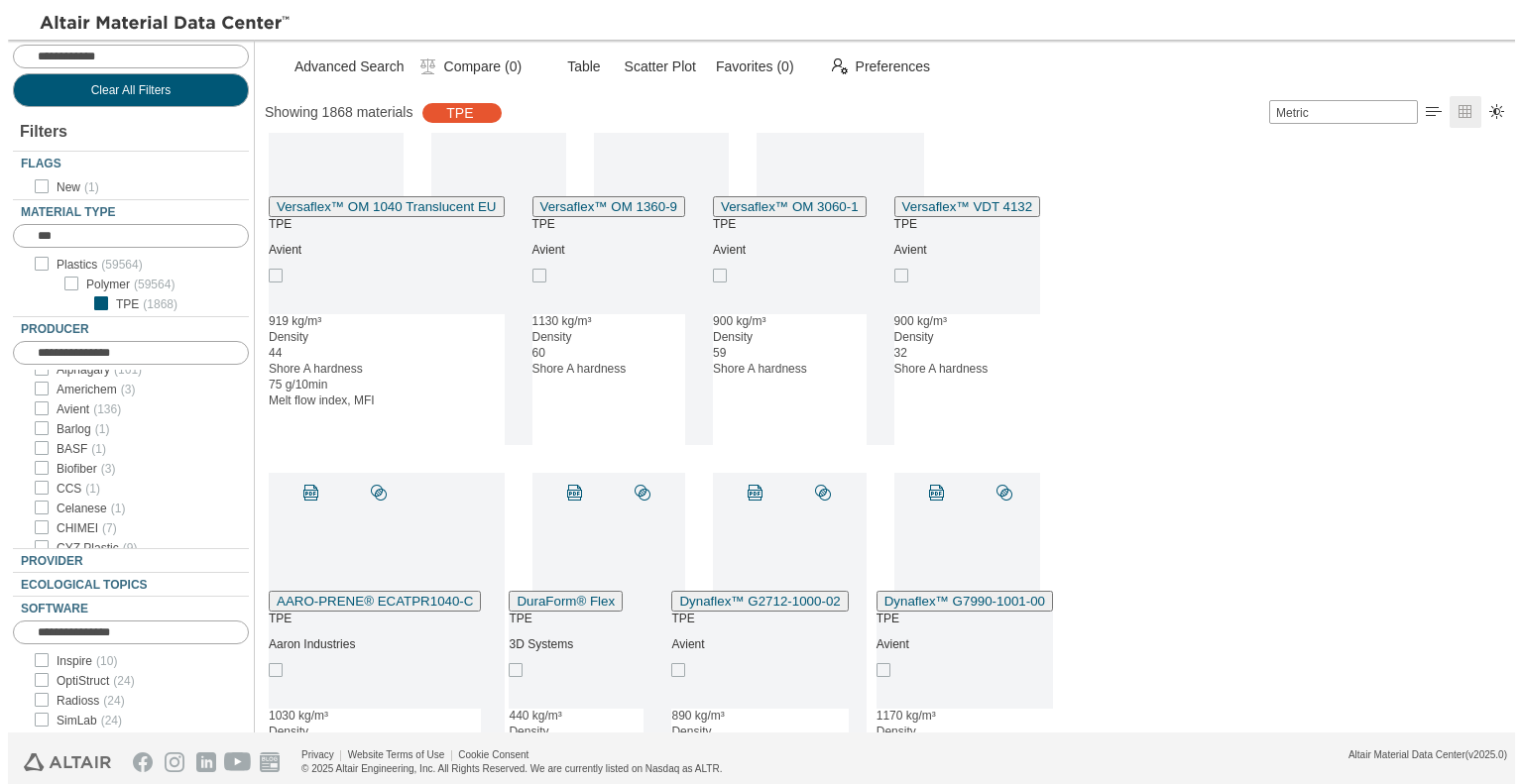 scroll, scrollTop: 27566, scrollLeft: 0, axis: vertical 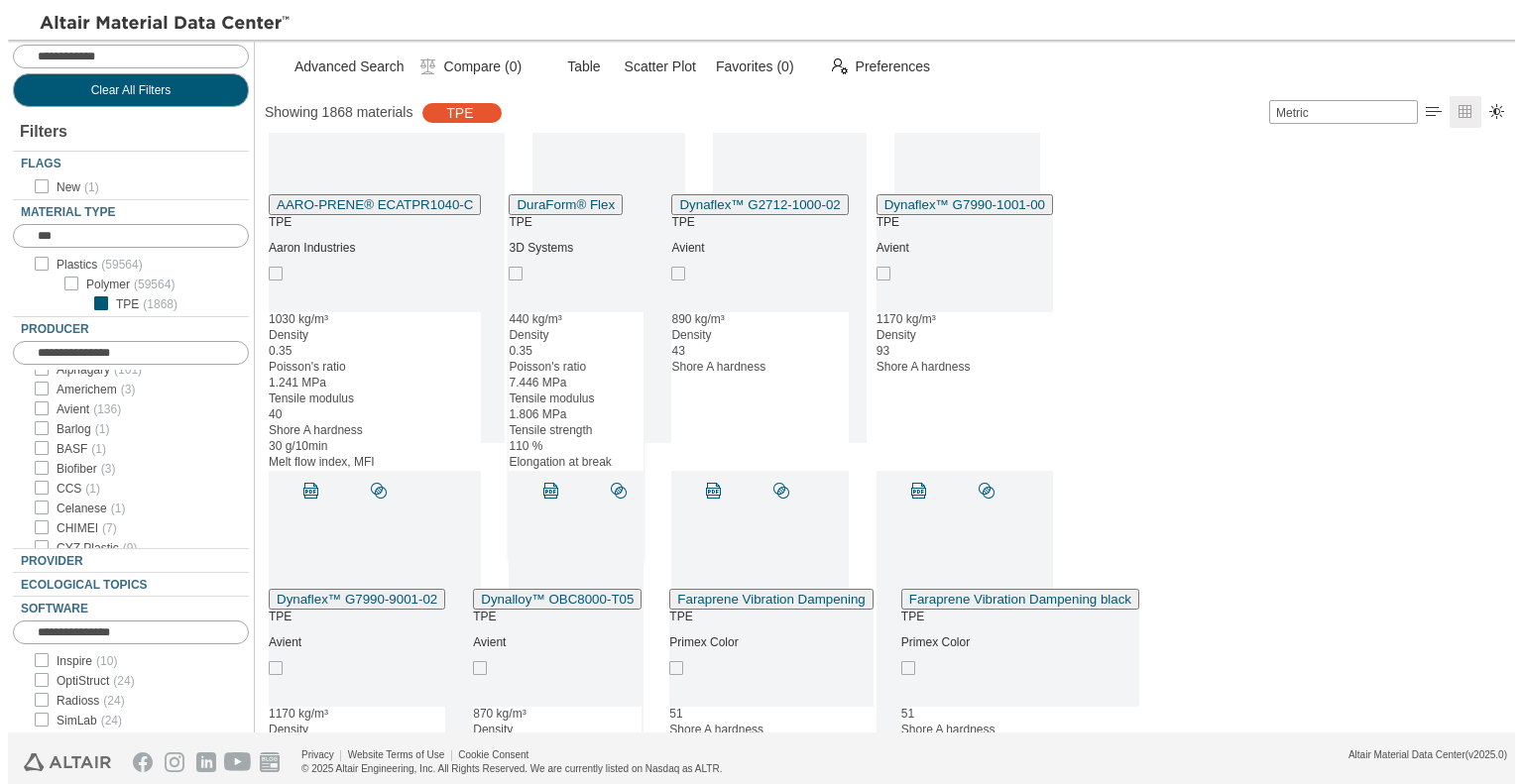 click on "440 kg/m³" at bounding box center [576, 320] 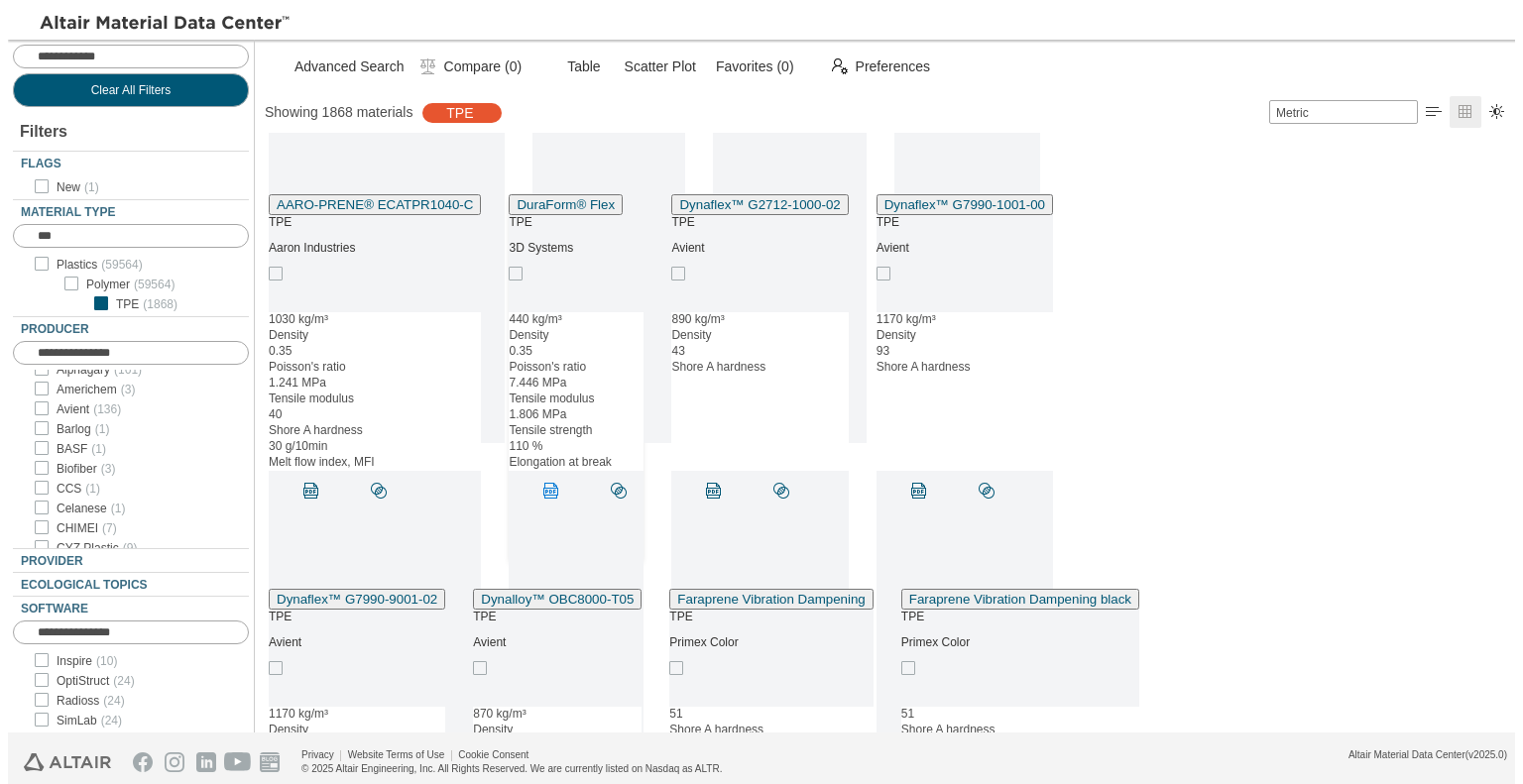 click on "" at bounding box center (551, 491) 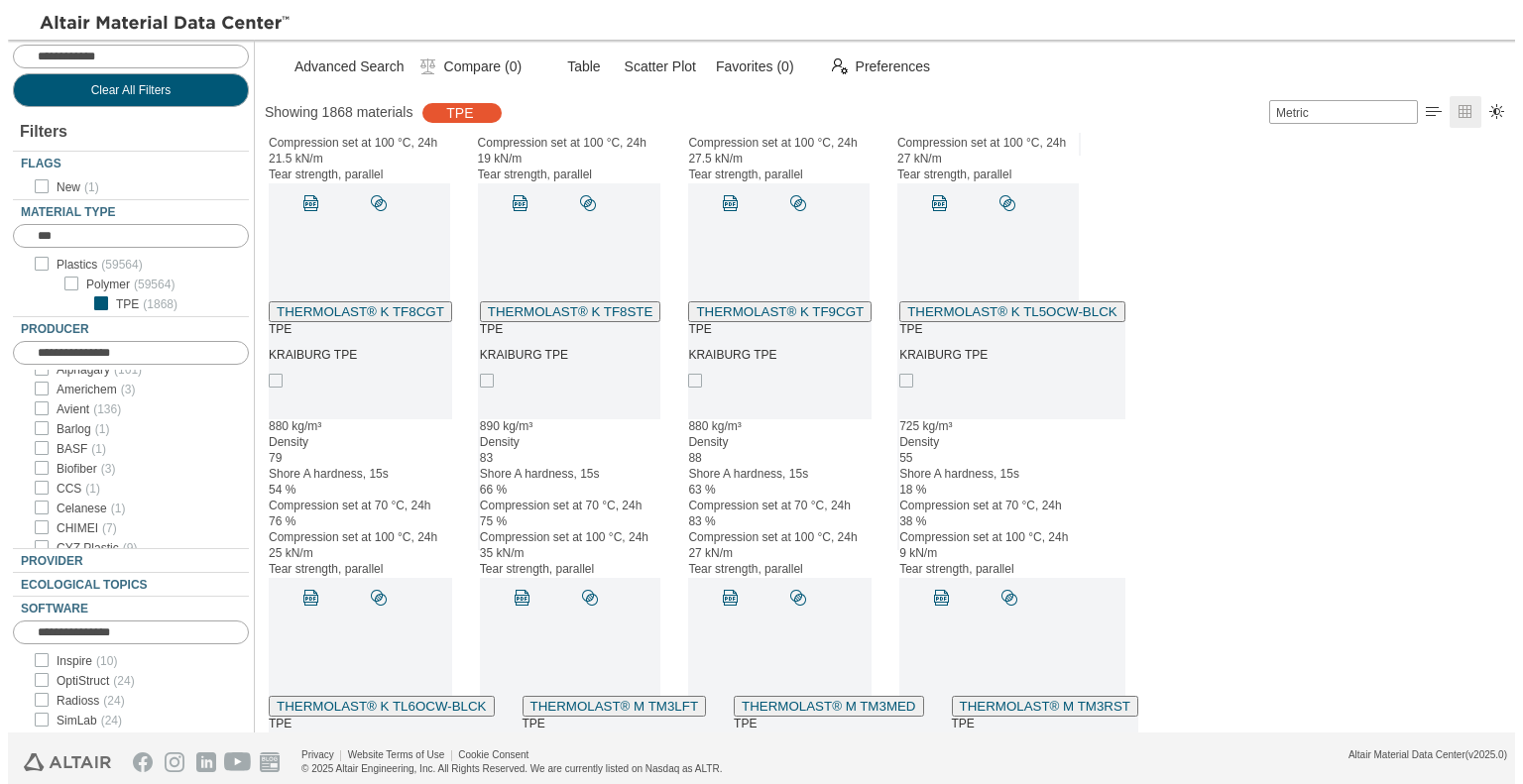 scroll, scrollTop: 37321, scrollLeft: 0, axis: vertical 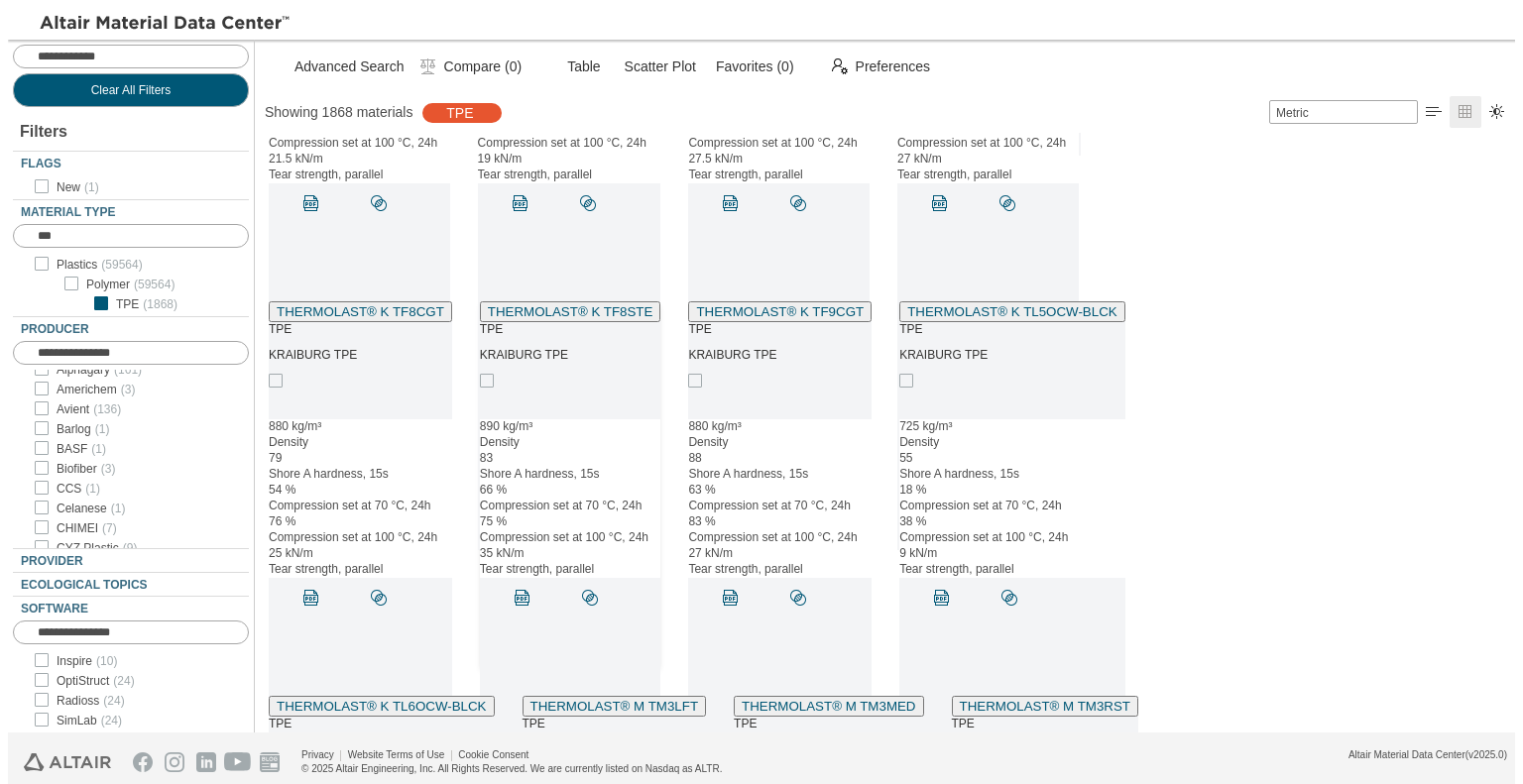 click on "Compression set at 100 °C, 24h" at bounding box center [570, 443] 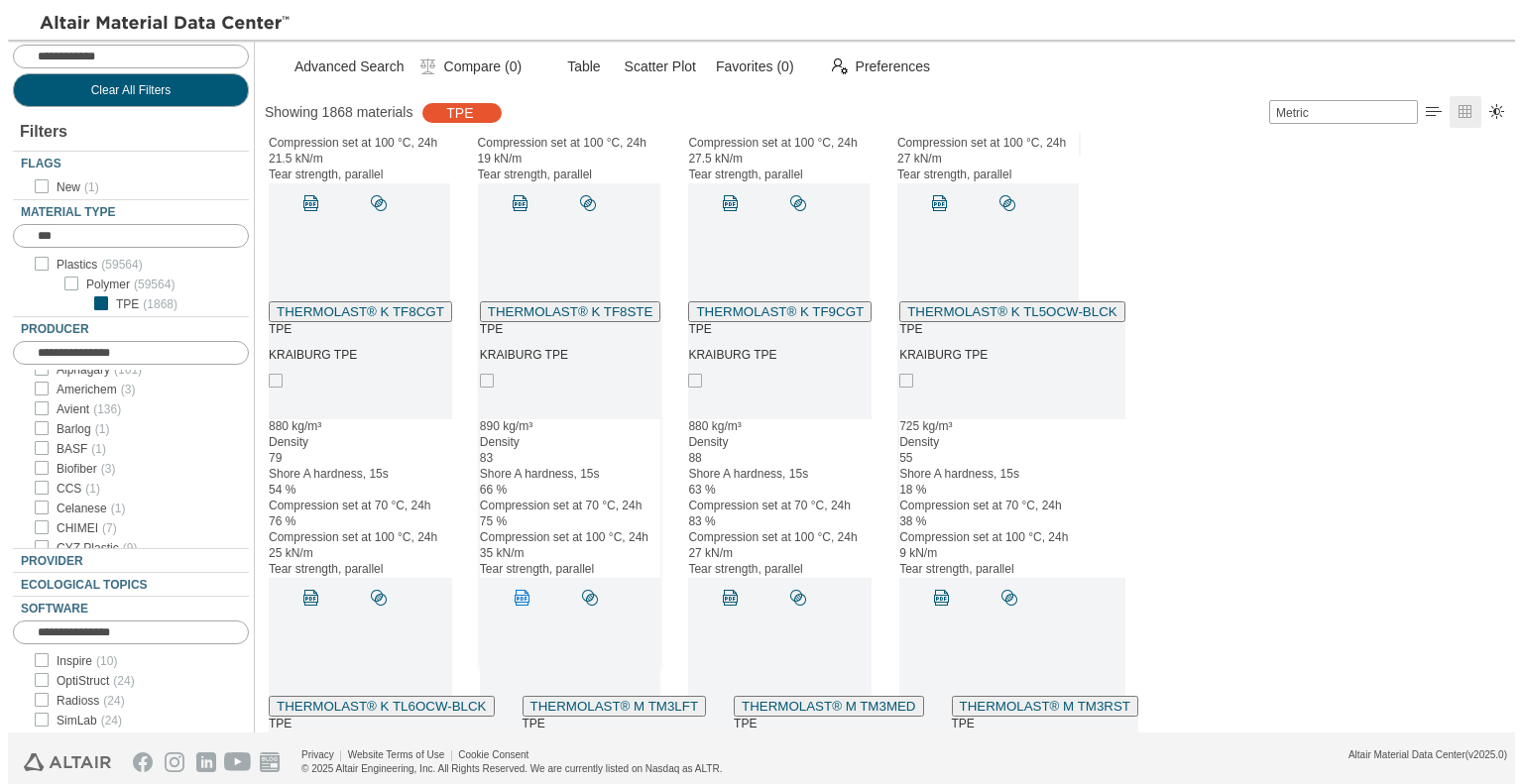 click on "" at bounding box center (523, 598) 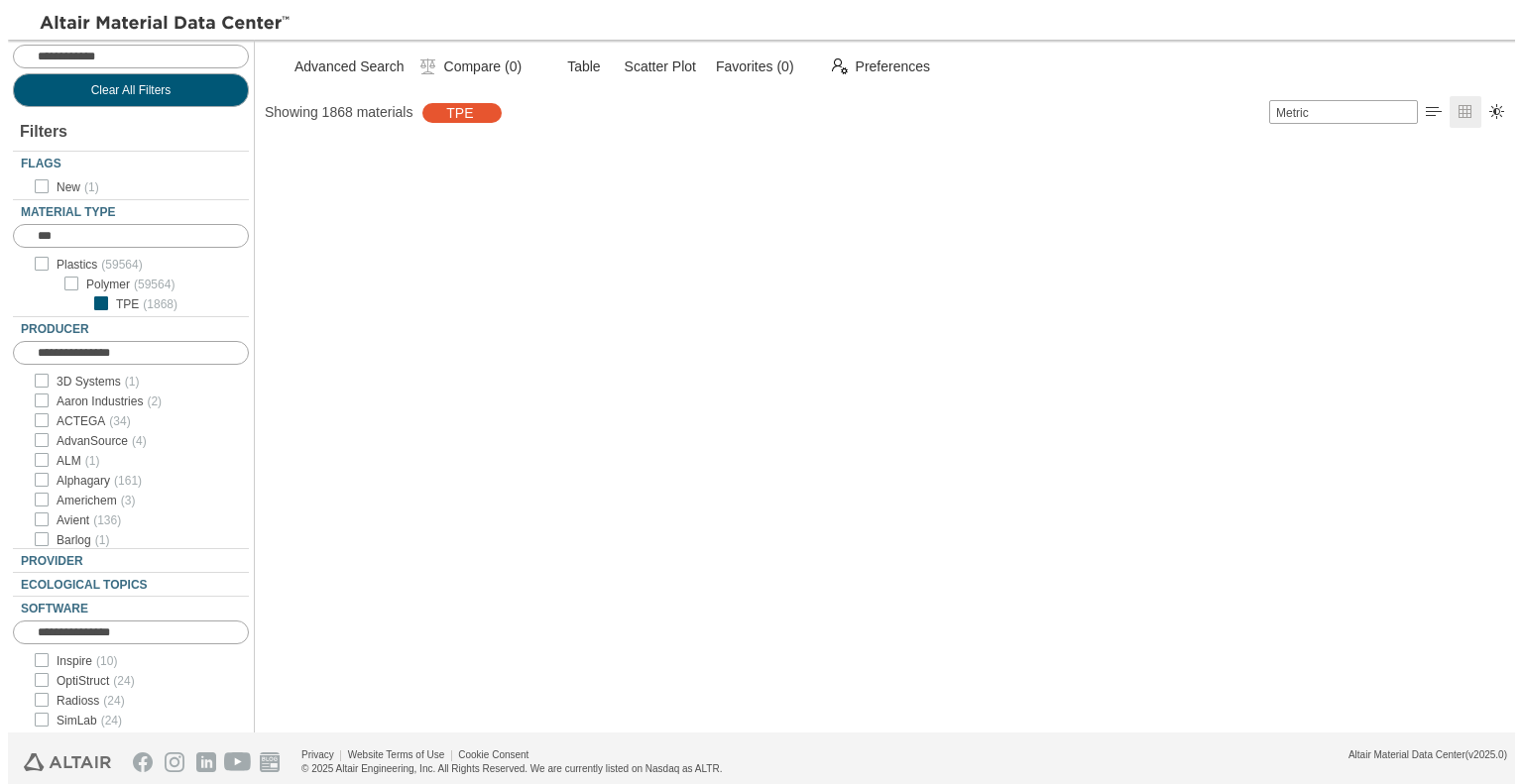 scroll, scrollTop: 0, scrollLeft: 0, axis: both 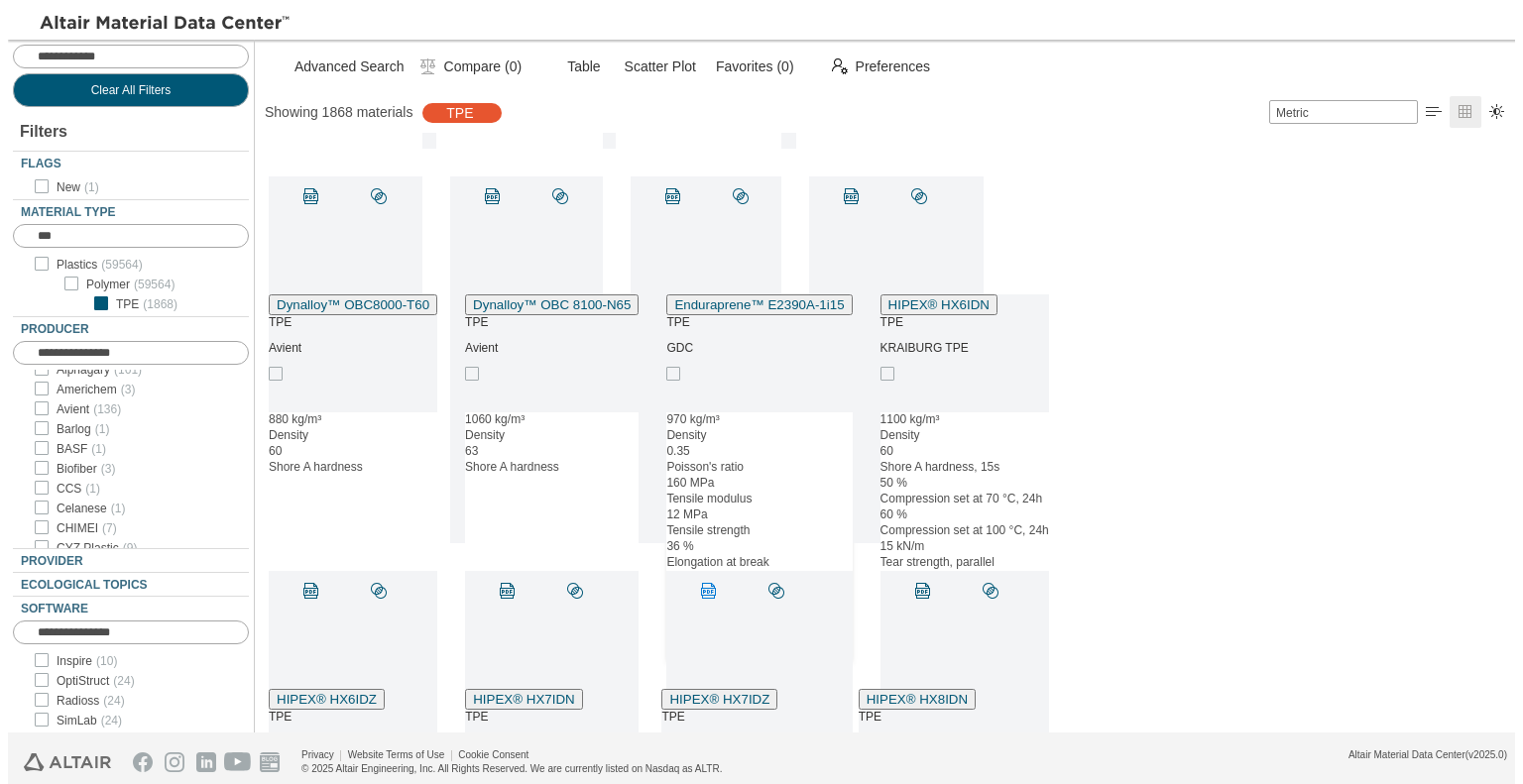 click on "" at bounding box center (709, 591) 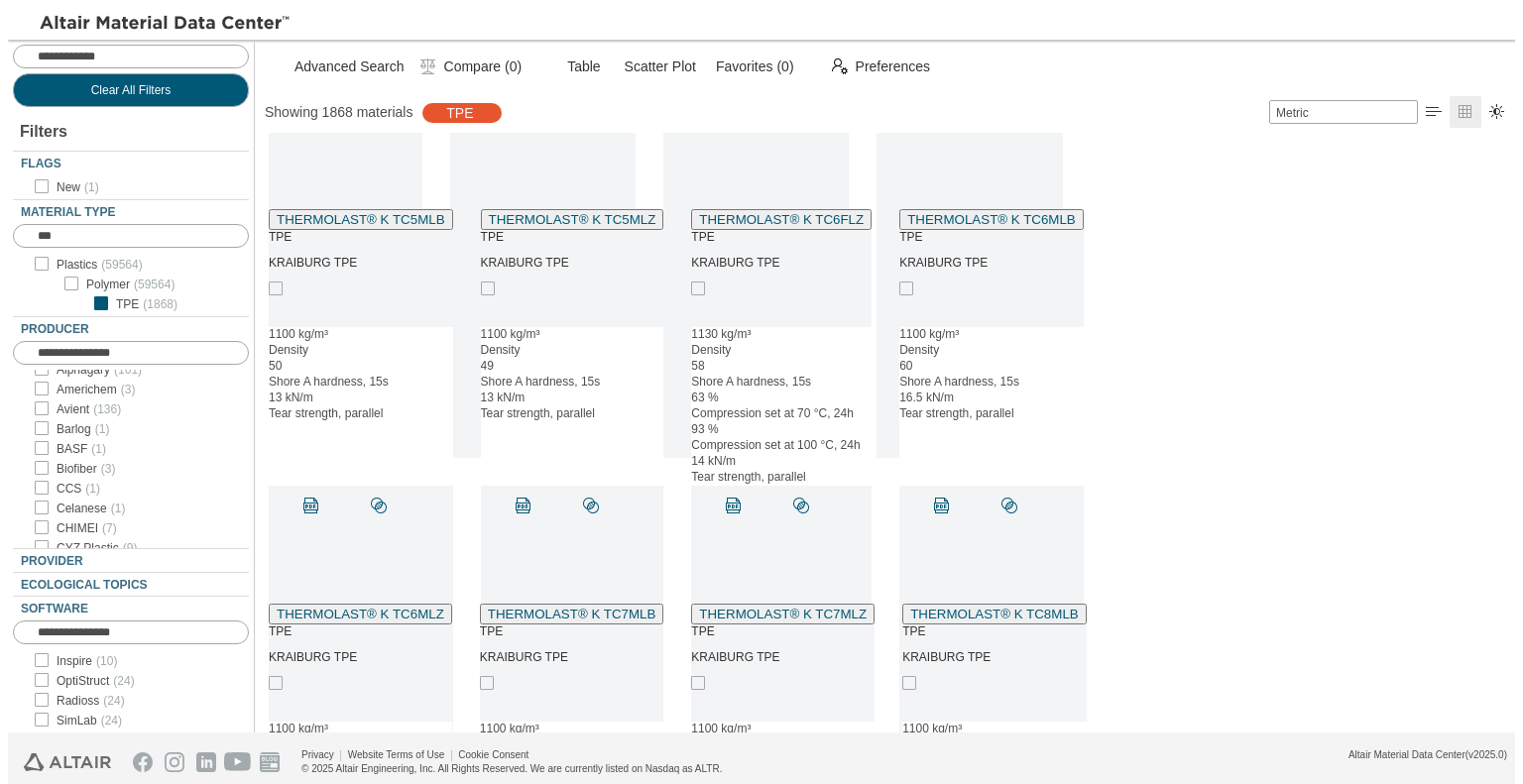 scroll, scrollTop: 44513, scrollLeft: 0, axis: vertical 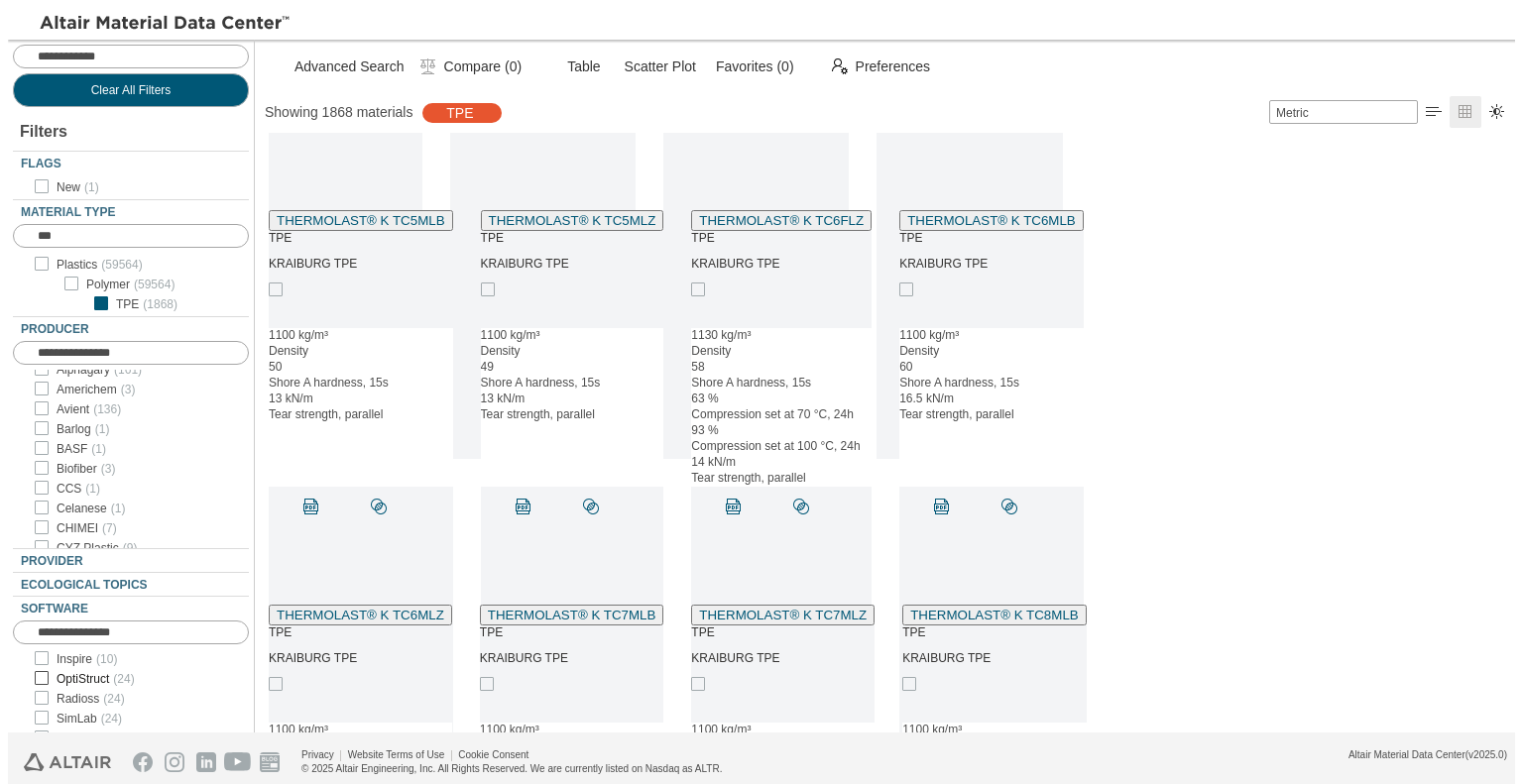 click on "OptiStruct ( 24 )" at bounding box center [95, 679] 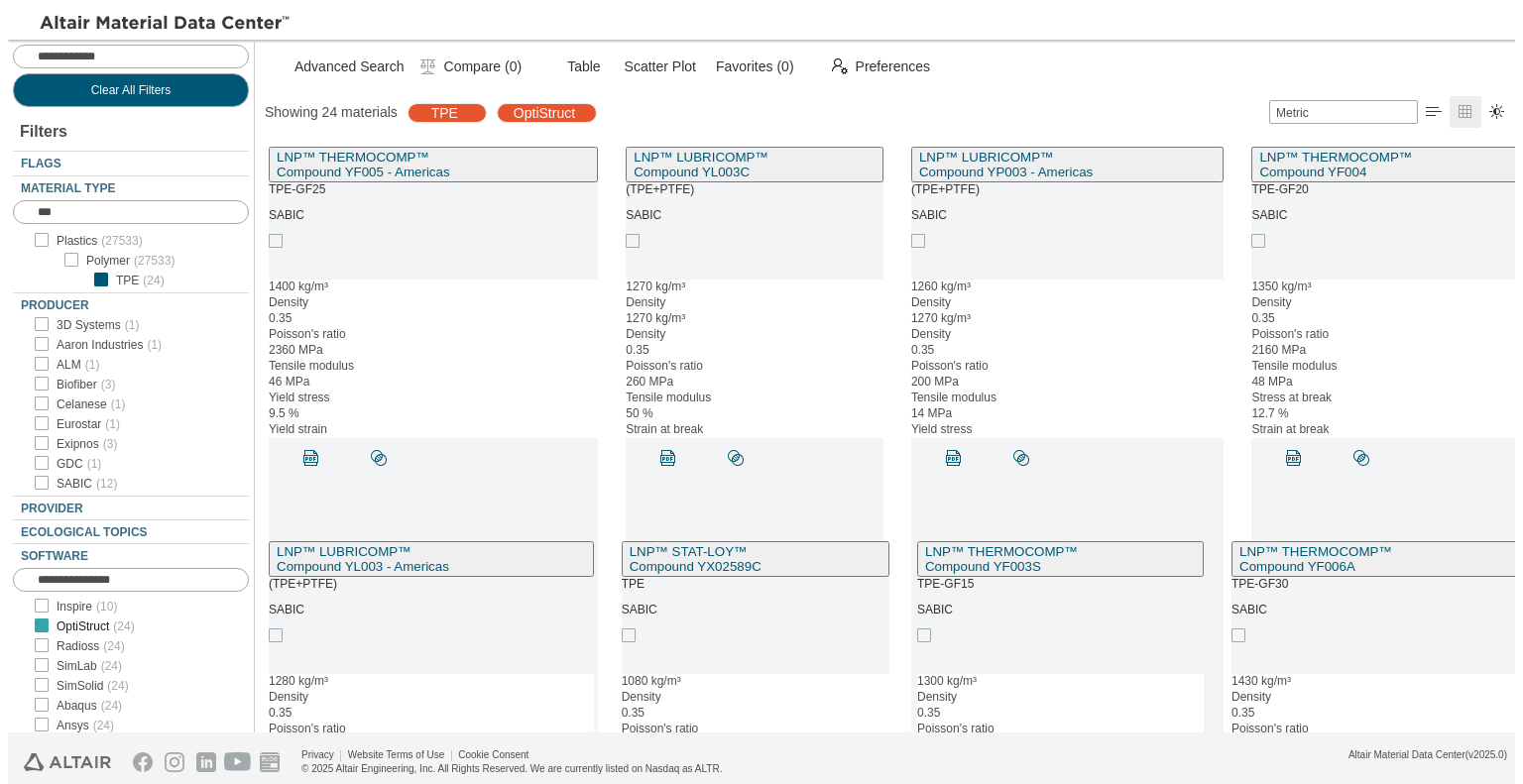 scroll, scrollTop: 0, scrollLeft: 0, axis: both 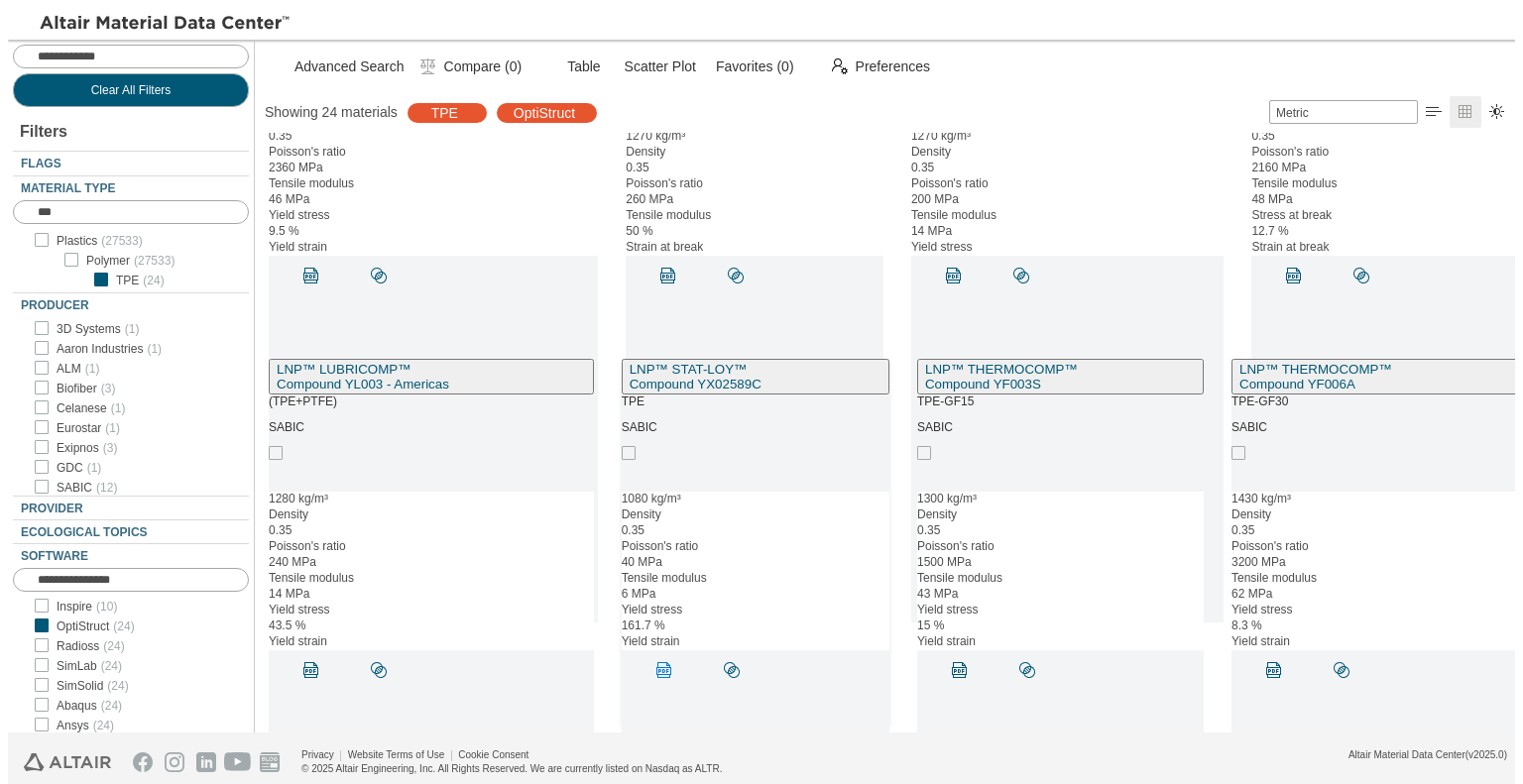 click on "" at bounding box center (664, 670) 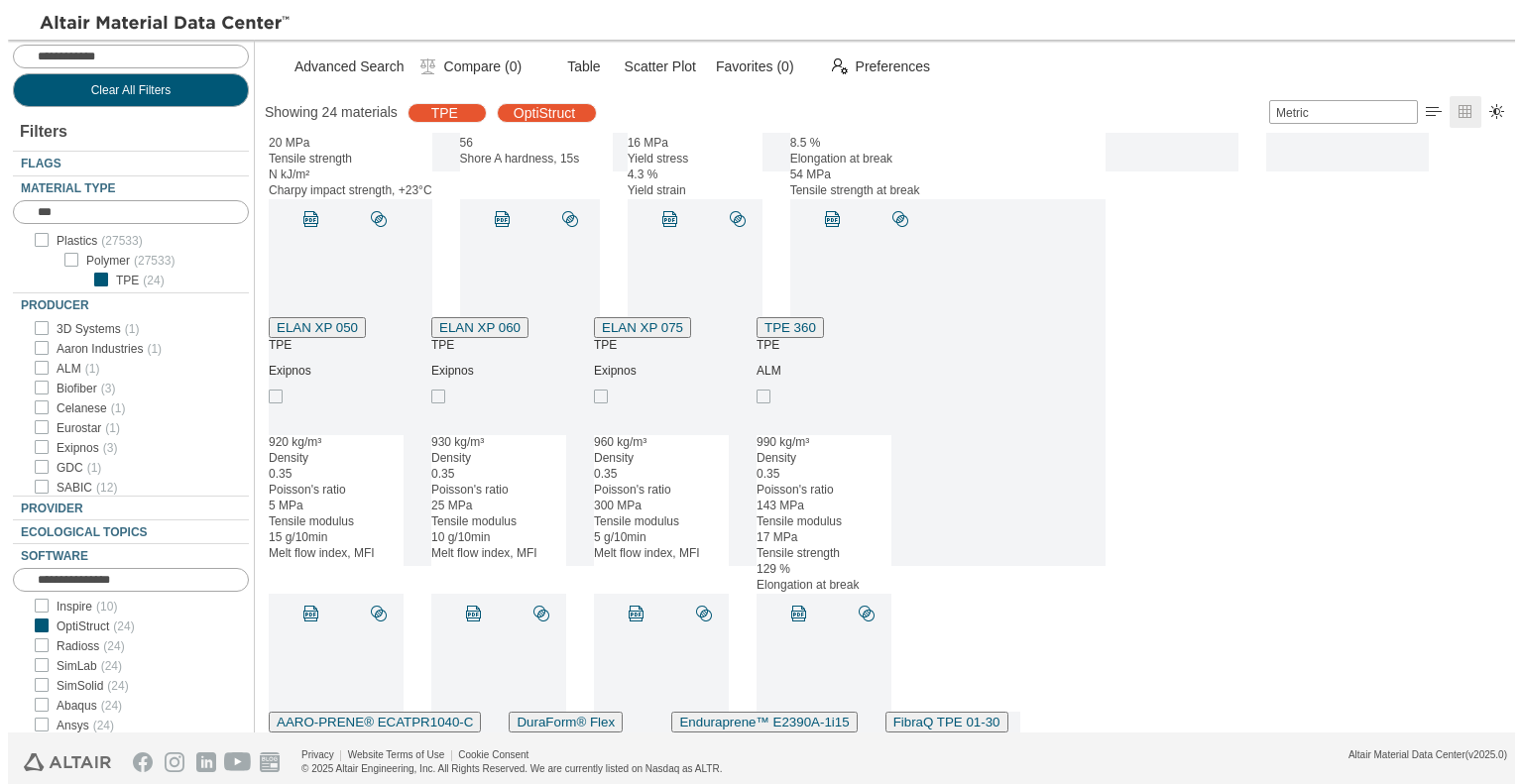 scroll, scrollTop: 1471, scrollLeft: 0, axis: vertical 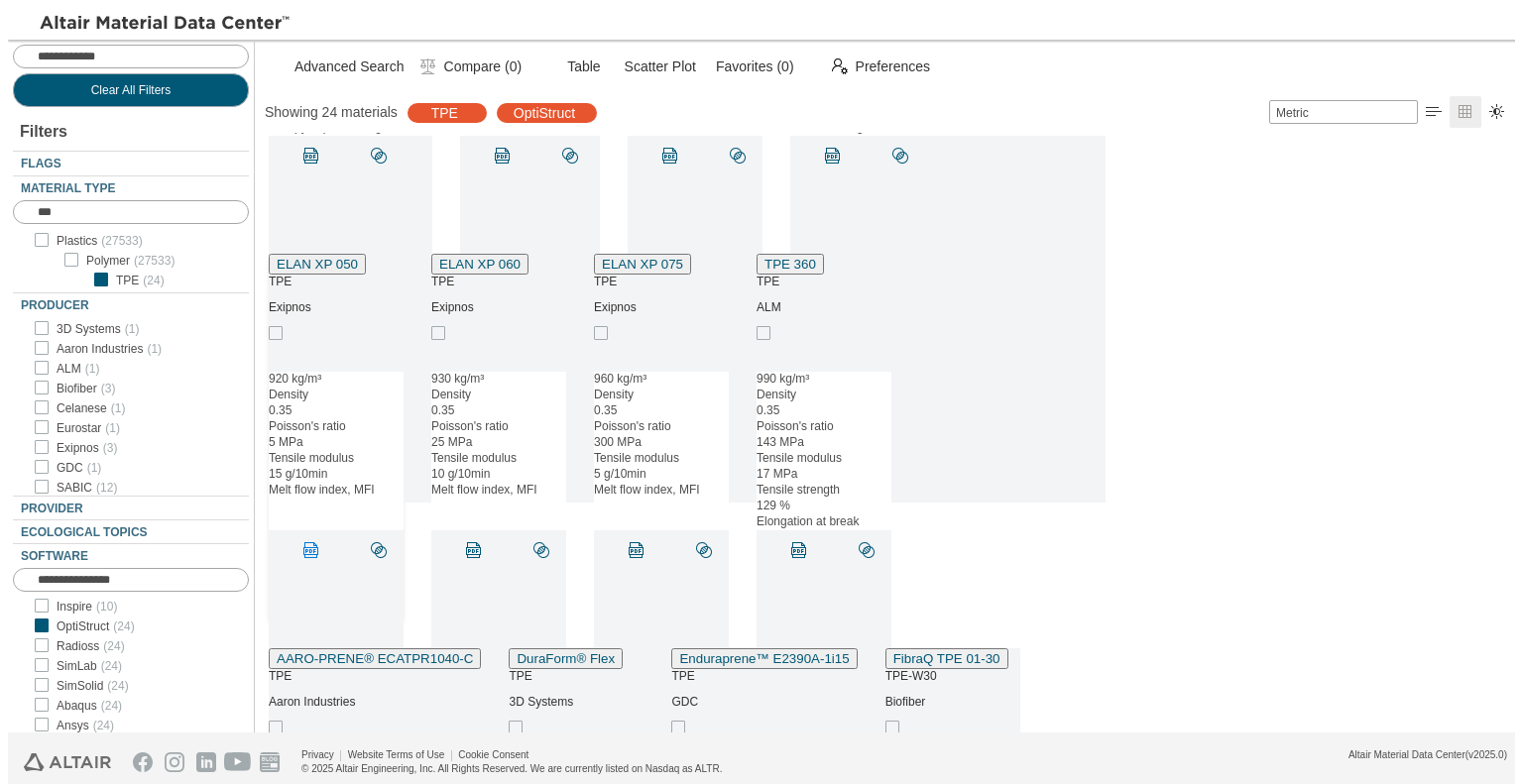 click on "" at bounding box center (315, 550) 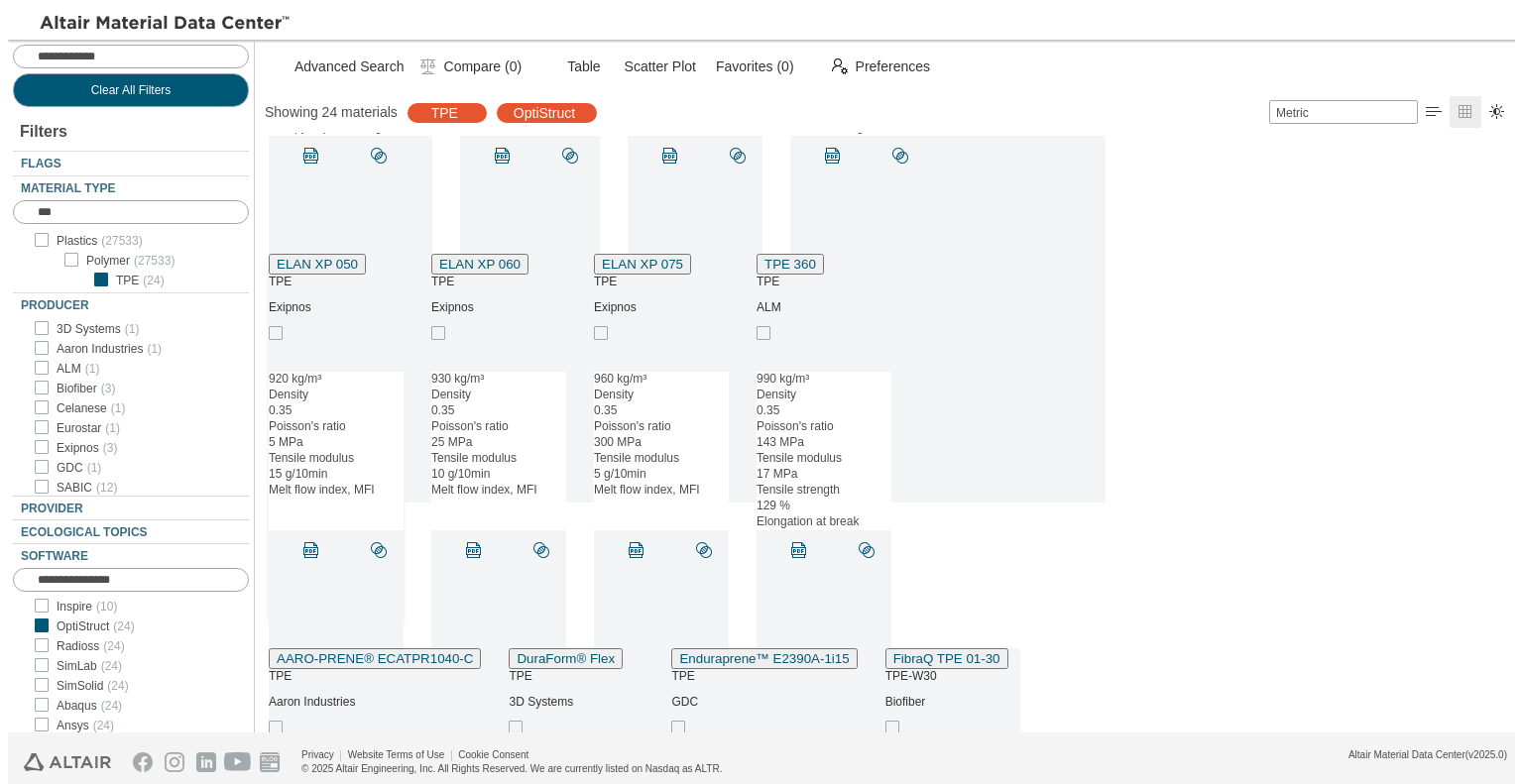 scroll, scrollTop: 1669, scrollLeft: 0, axis: vertical 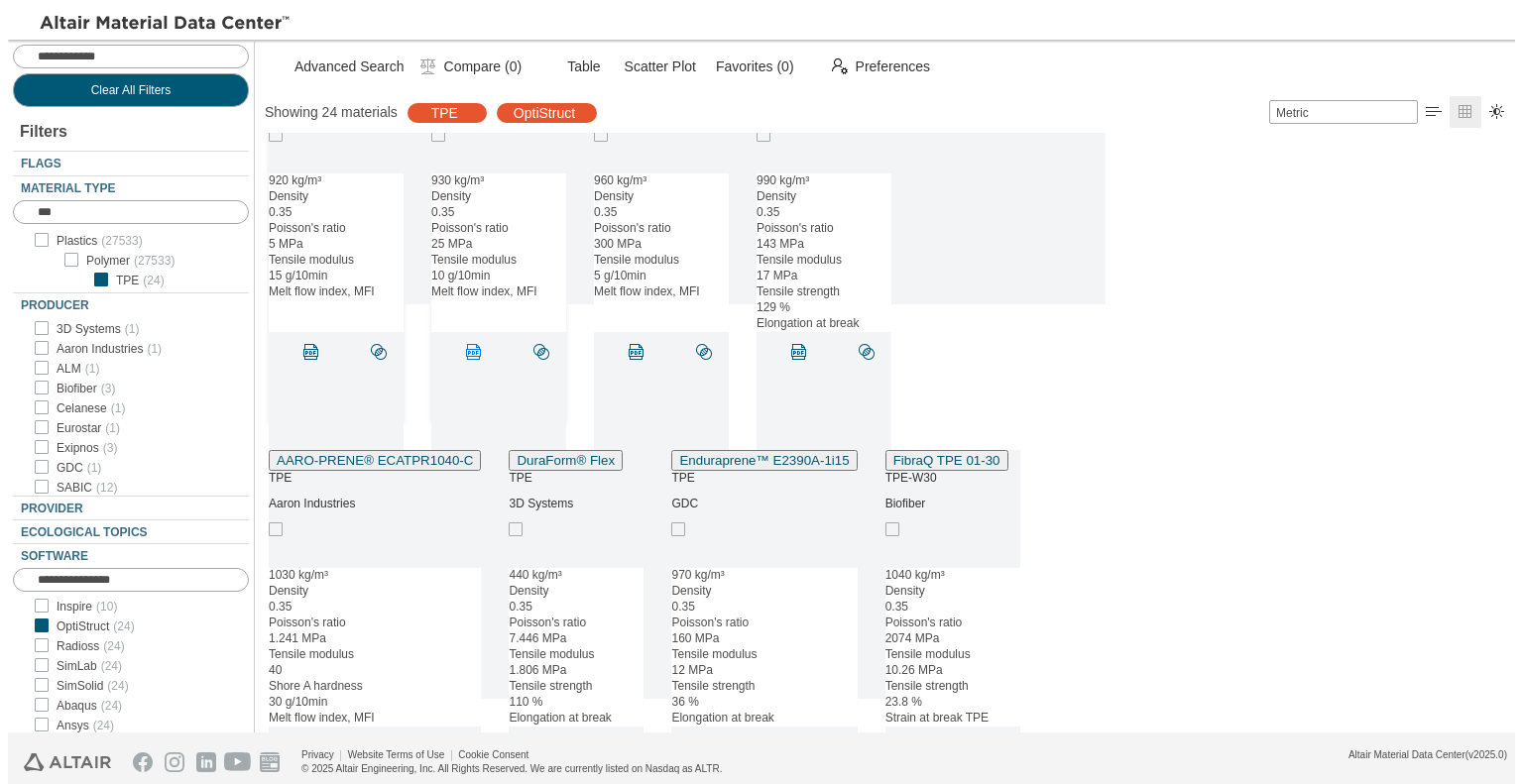 click on "" at bounding box center [474, 352] 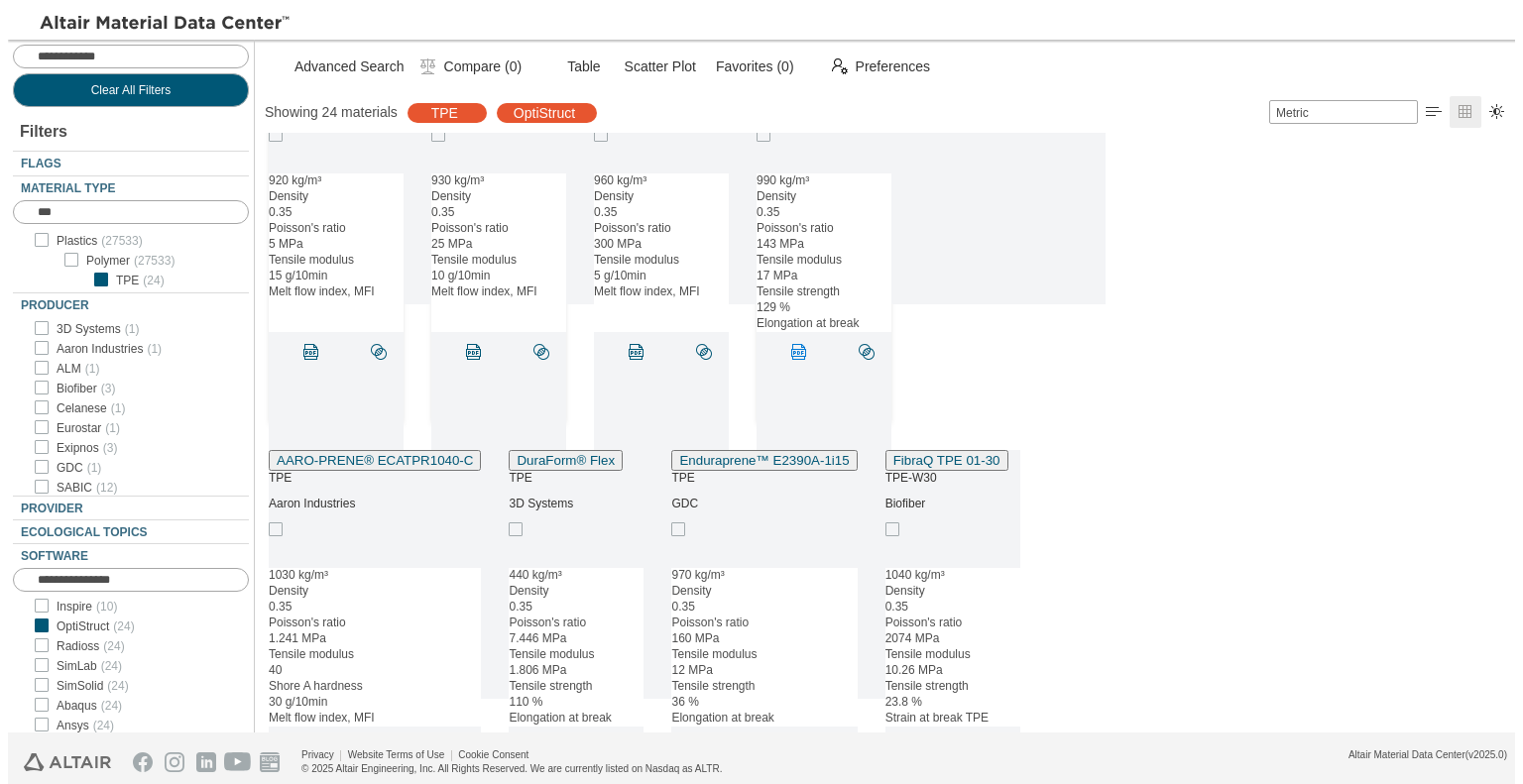 click on "" at bounding box center (799, 352) 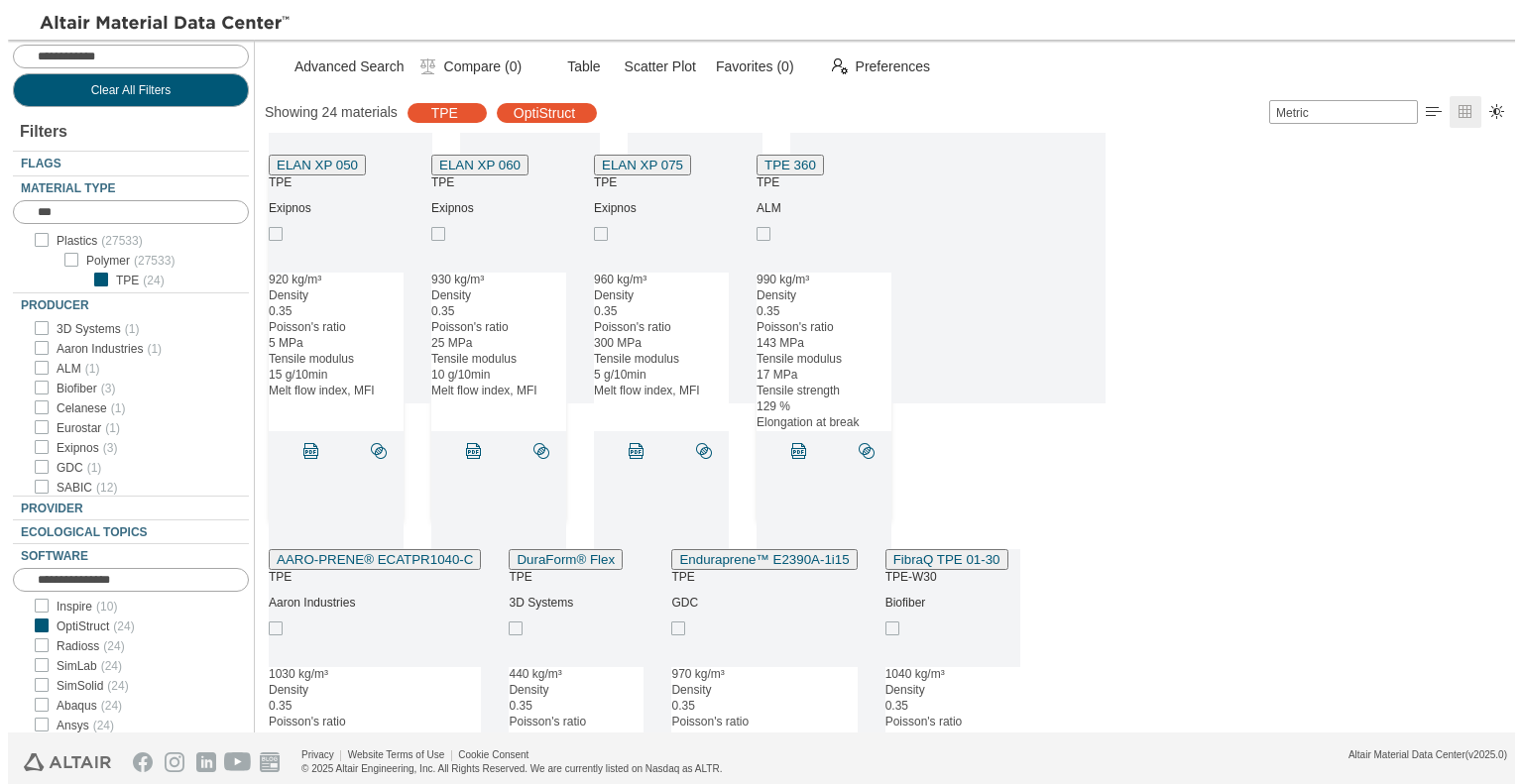 scroll, scrollTop: 1767, scrollLeft: 0, axis: vertical 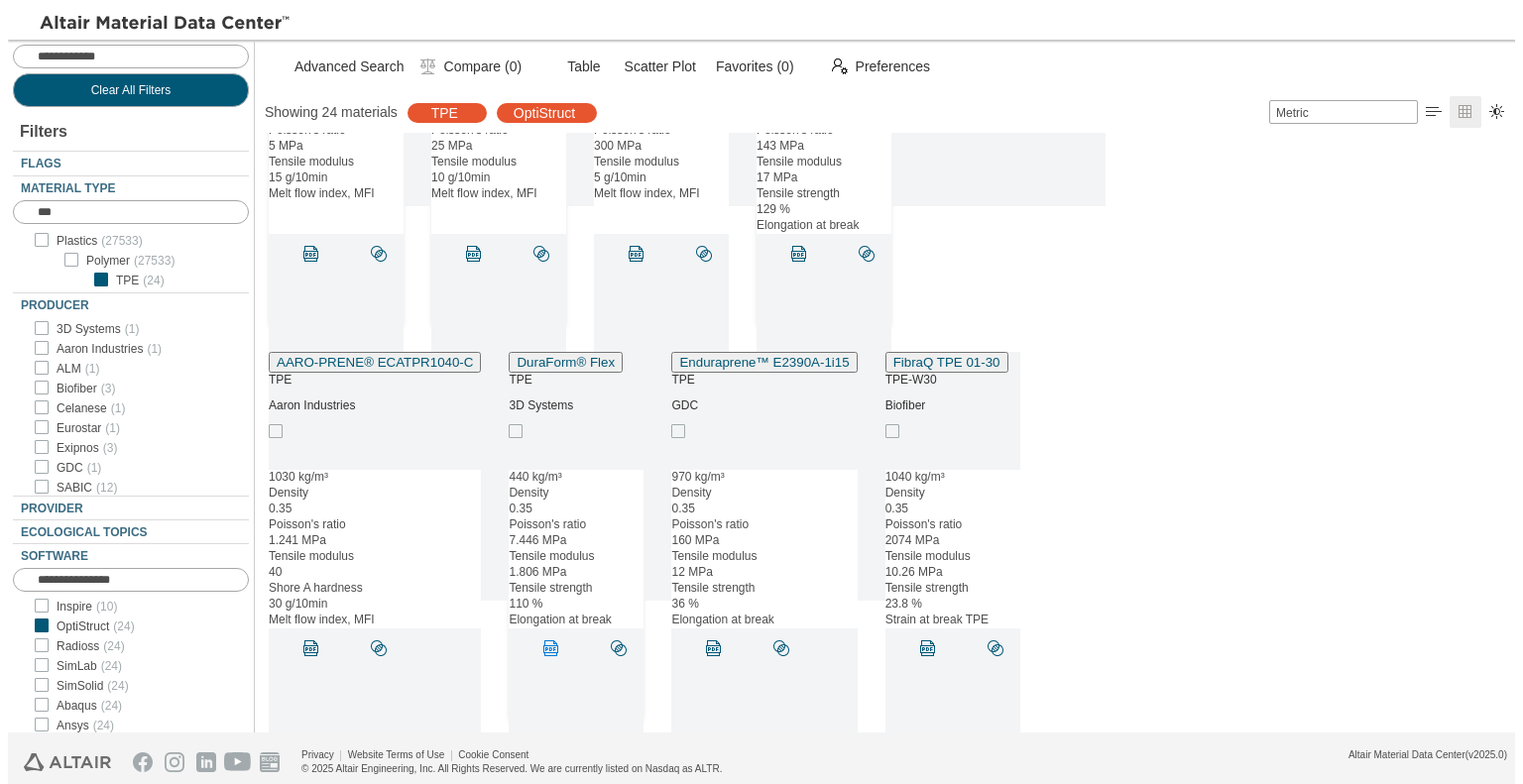 click on "" at bounding box center (551, 648) 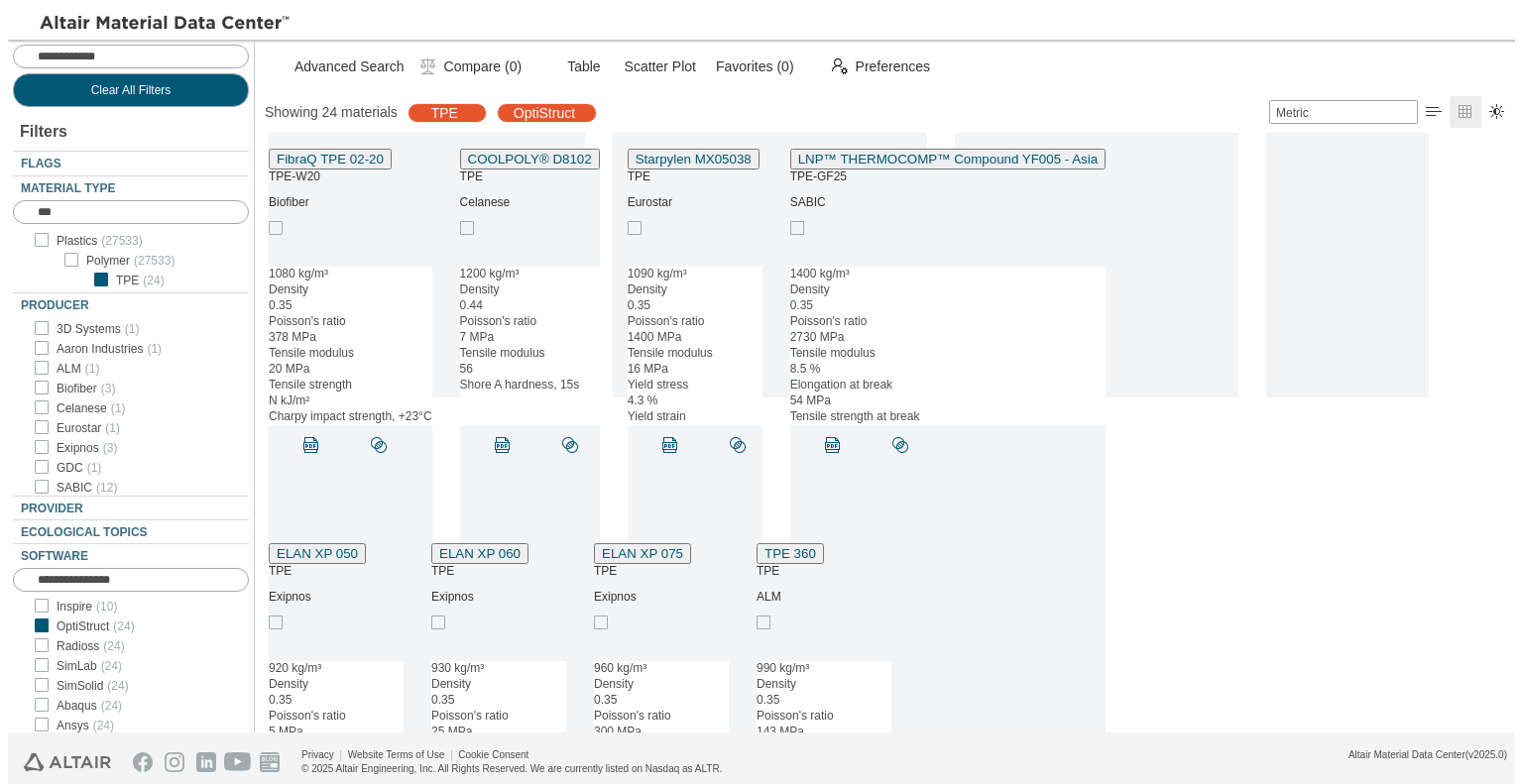 scroll, scrollTop: 1189, scrollLeft: 0, axis: vertical 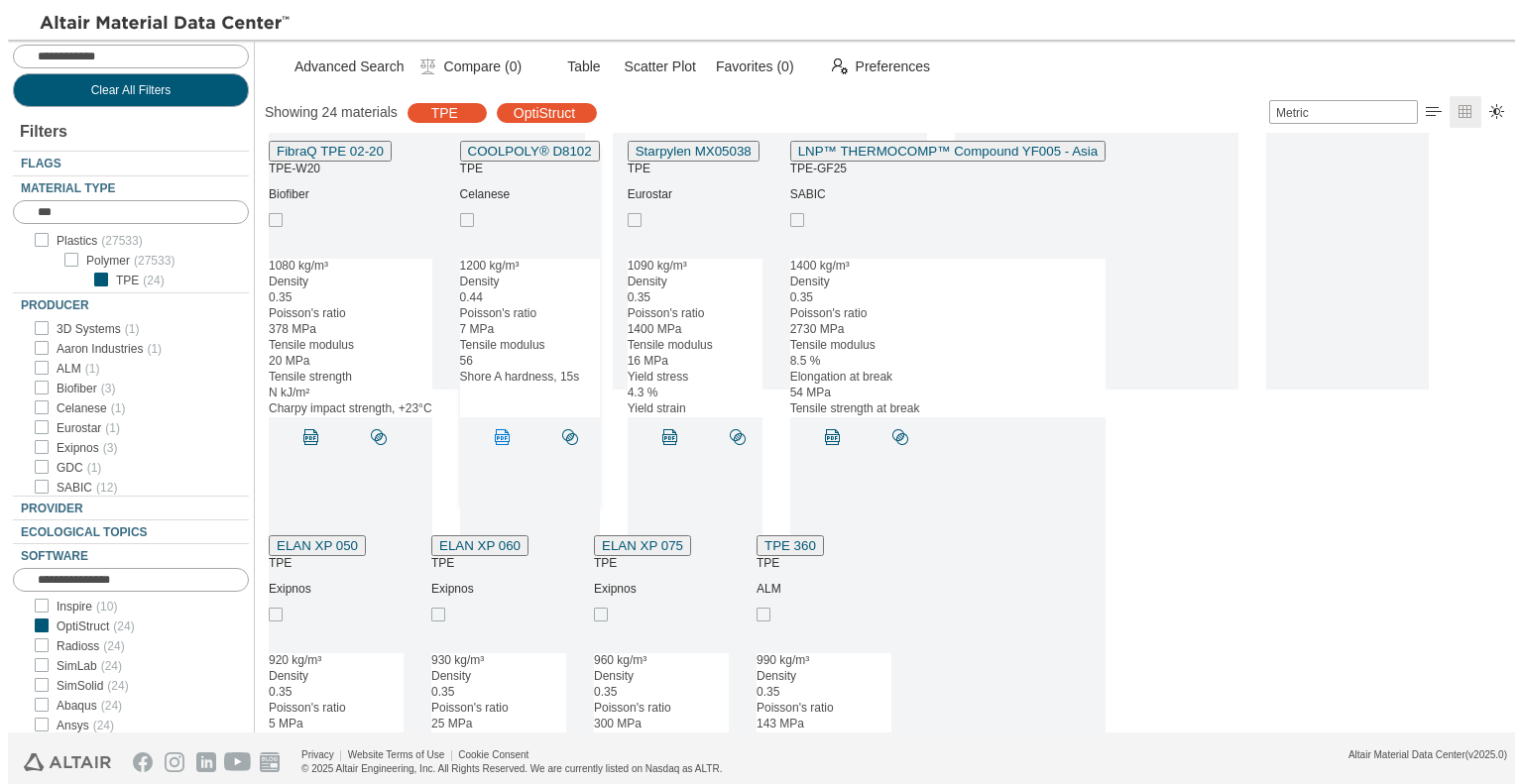 click on "" at bounding box center [503, 437] 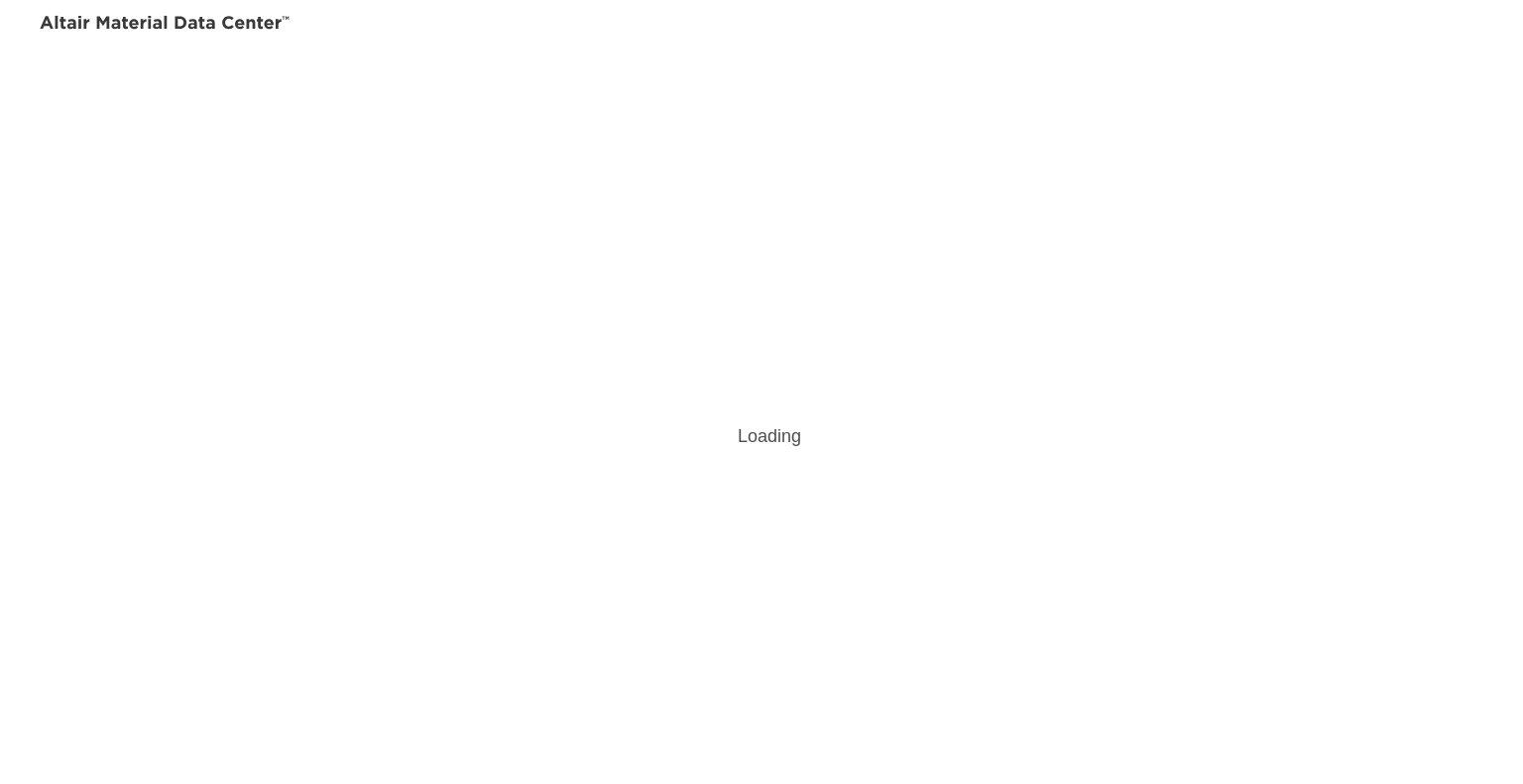 scroll, scrollTop: 0, scrollLeft: 0, axis: both 